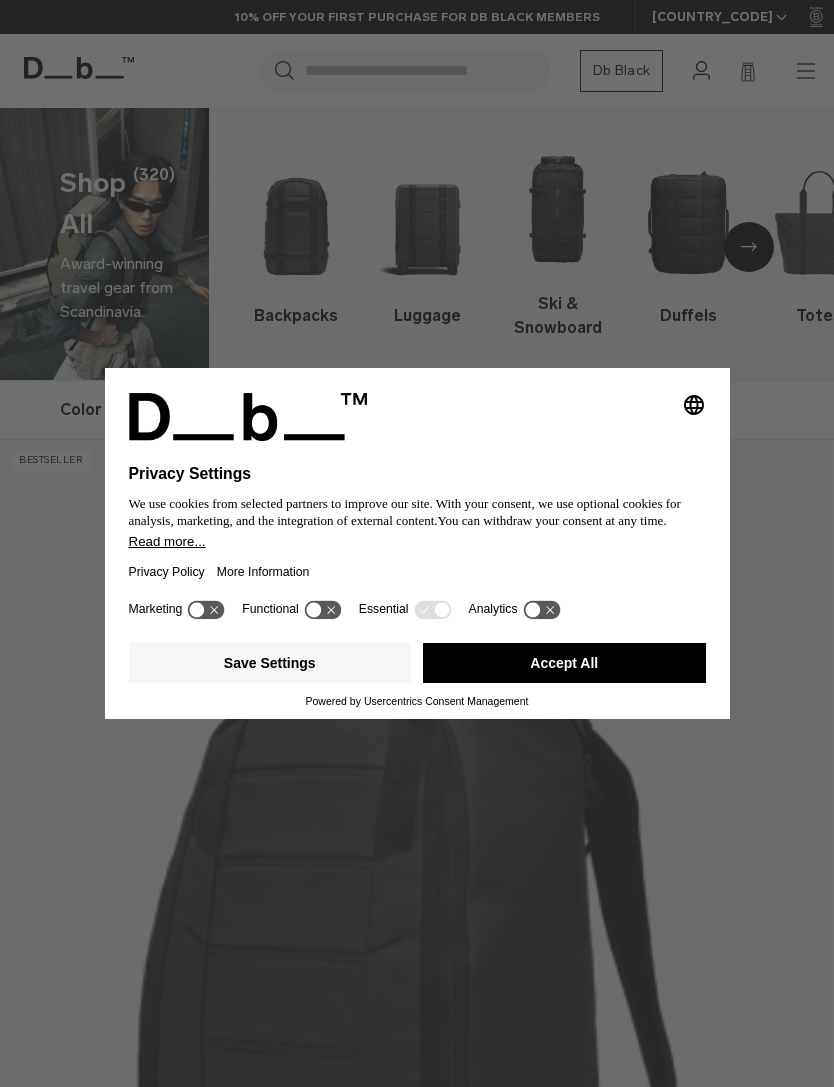 scroll, scrollTop: 0, scrollLeft: 0, axis: both 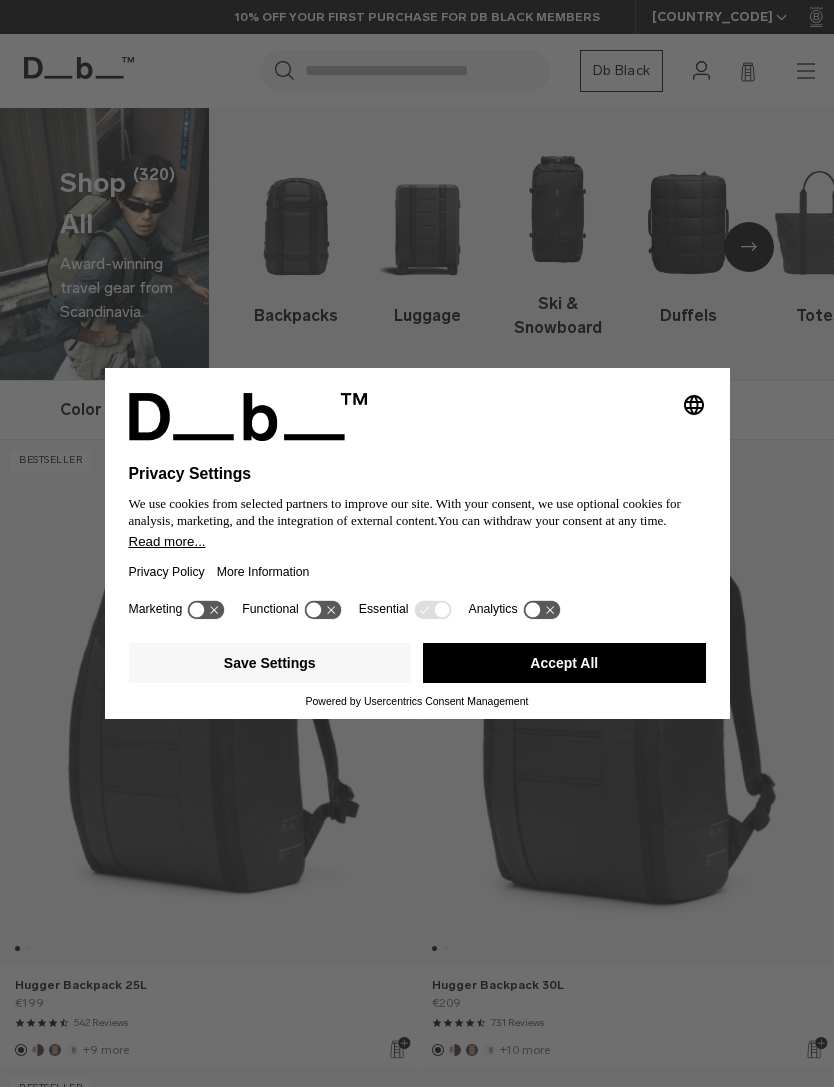 click 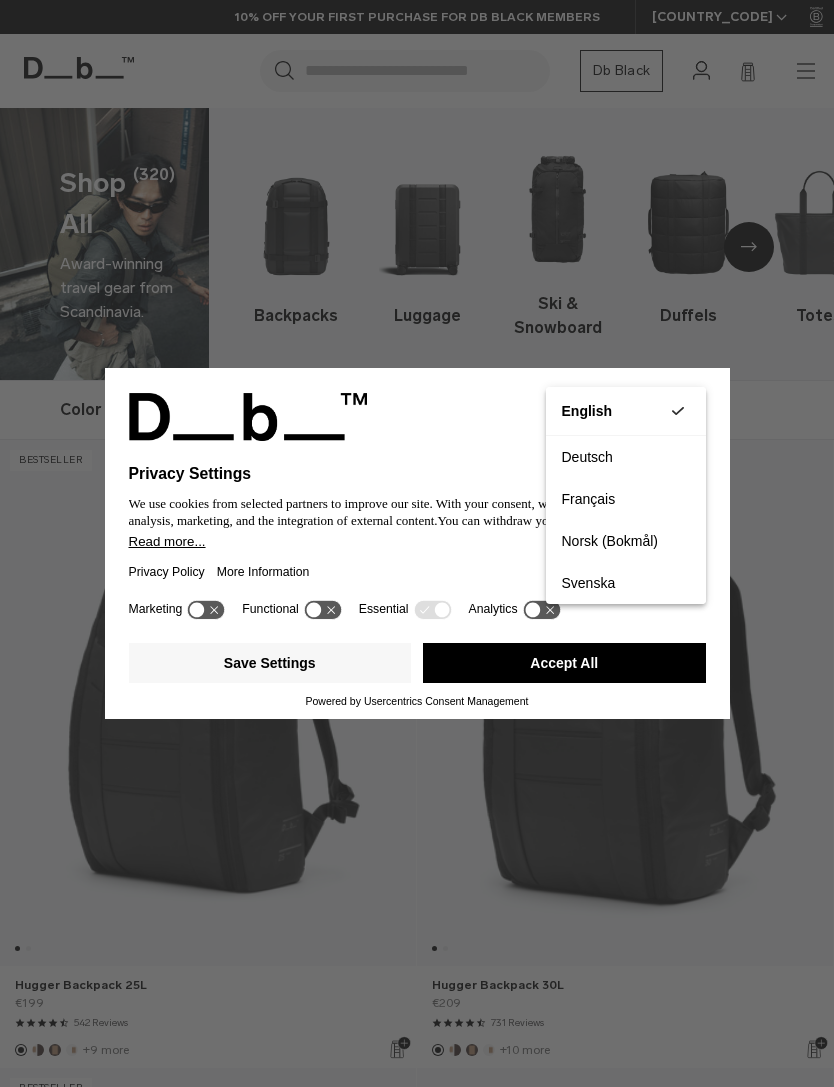 scroll, scrollTop: 0, scrollLeft: 0, axis: both 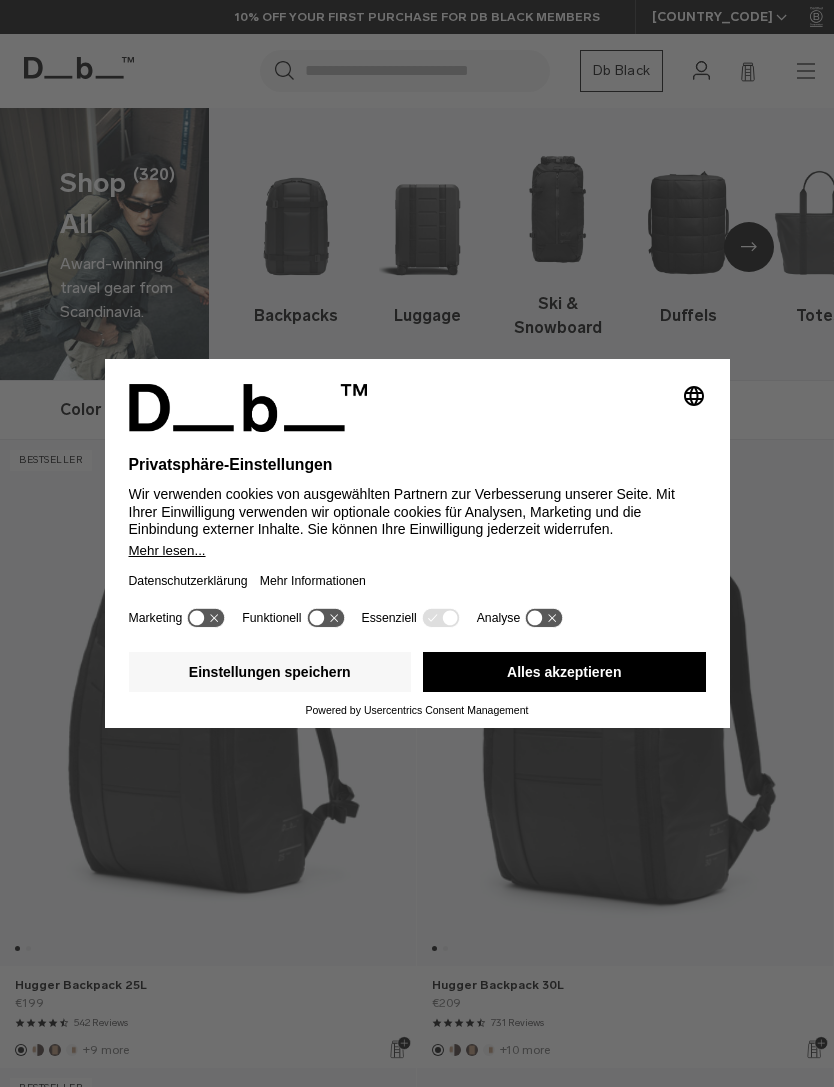 click on "Einstellungen speichern" at bounding box center [270, 672] 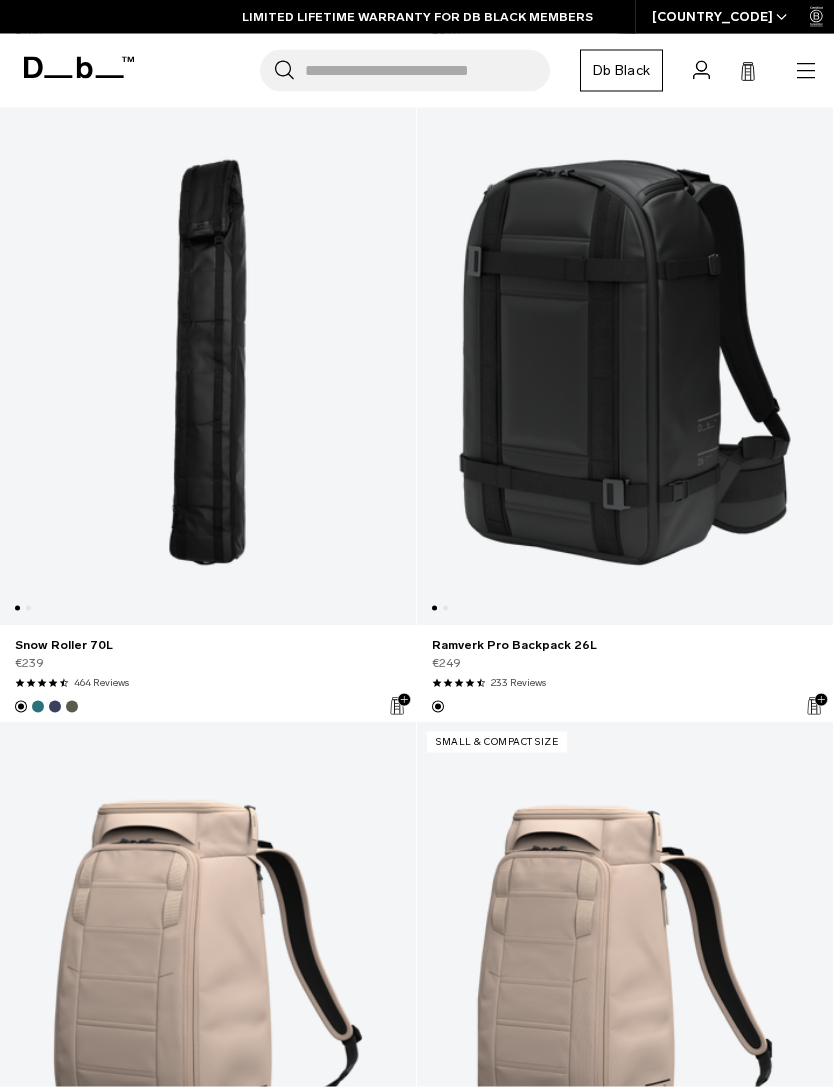 scroll, scrollTop: 11504, scrollLeft: 0, axis: vertical 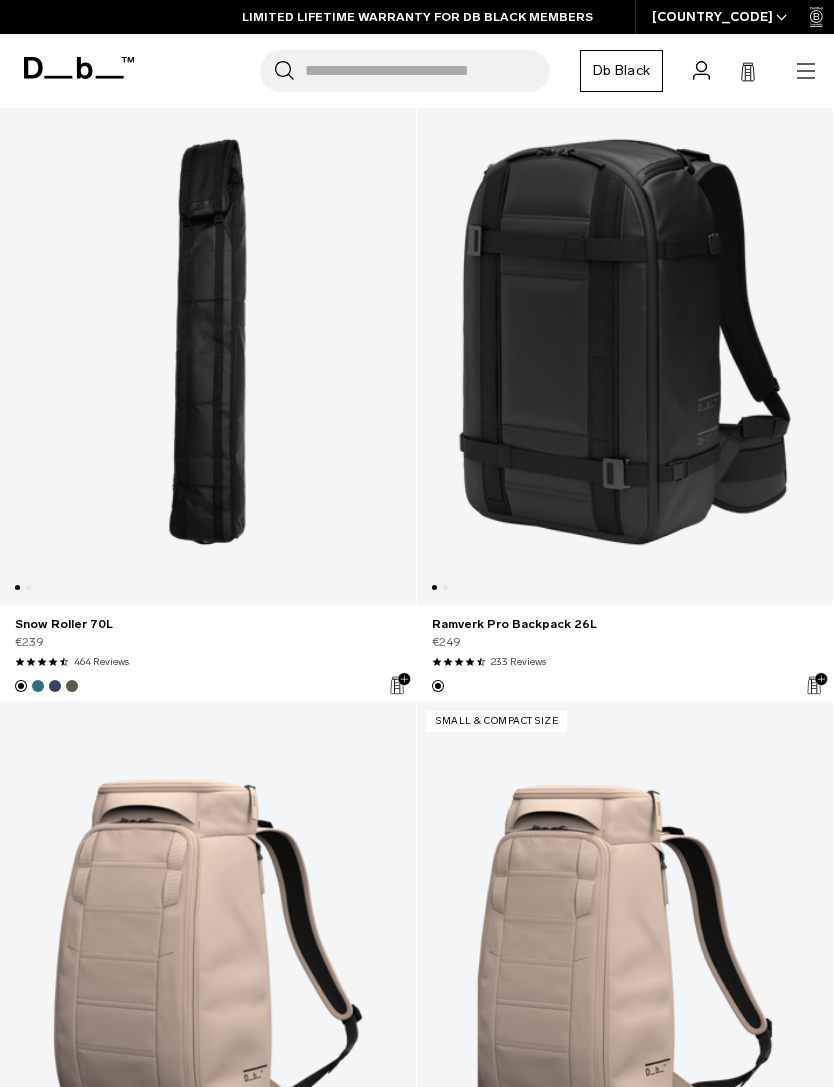 click at bounding box center (625, 342) 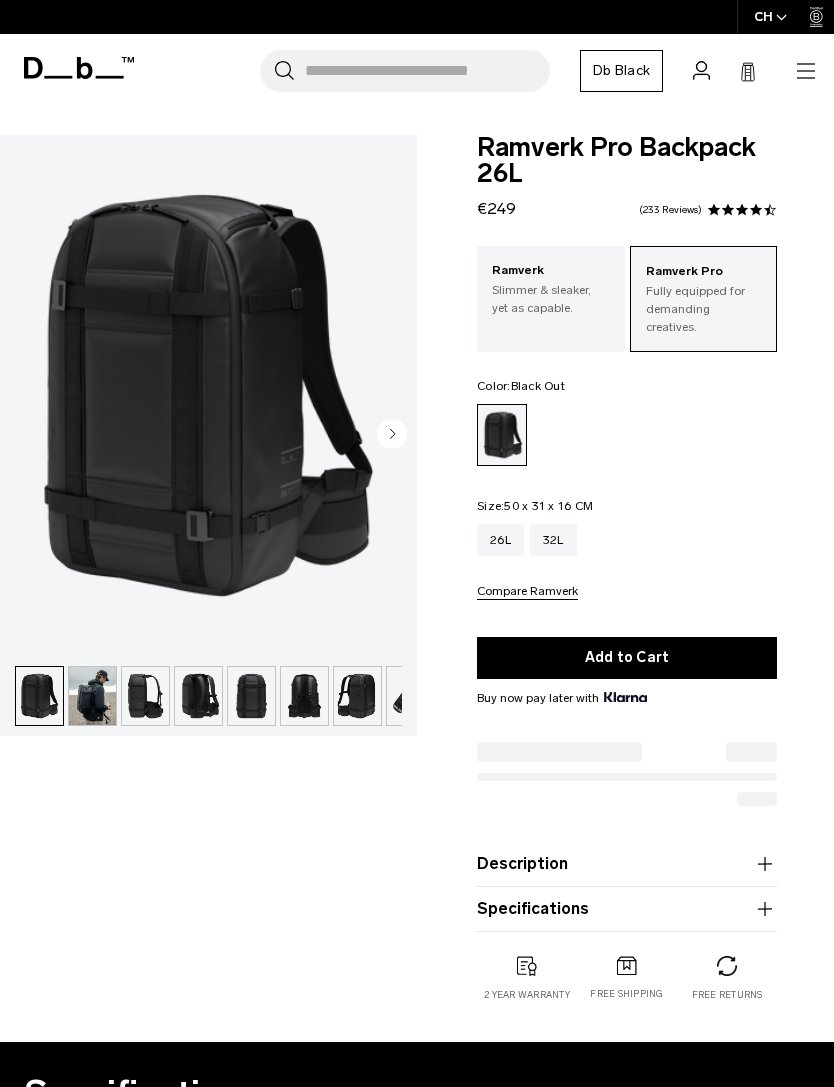 scroll, scrollTop: 0, scrollLeft: 0, axis: both 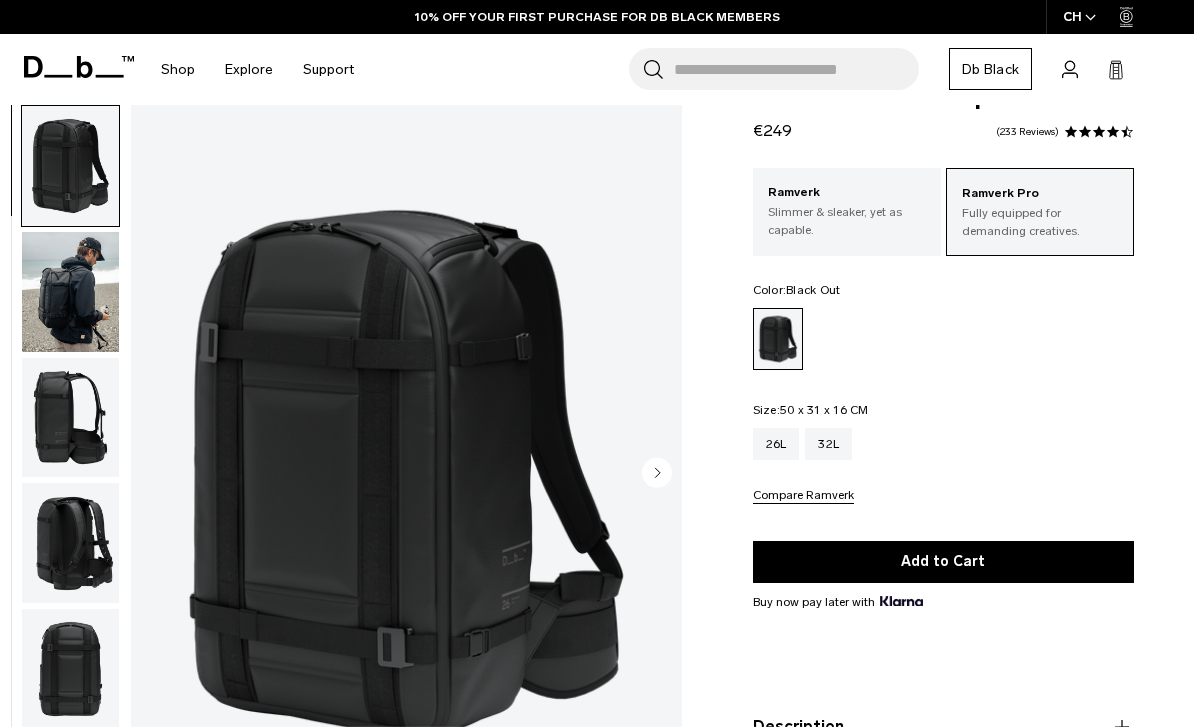 click at bounding box center (70, 292) 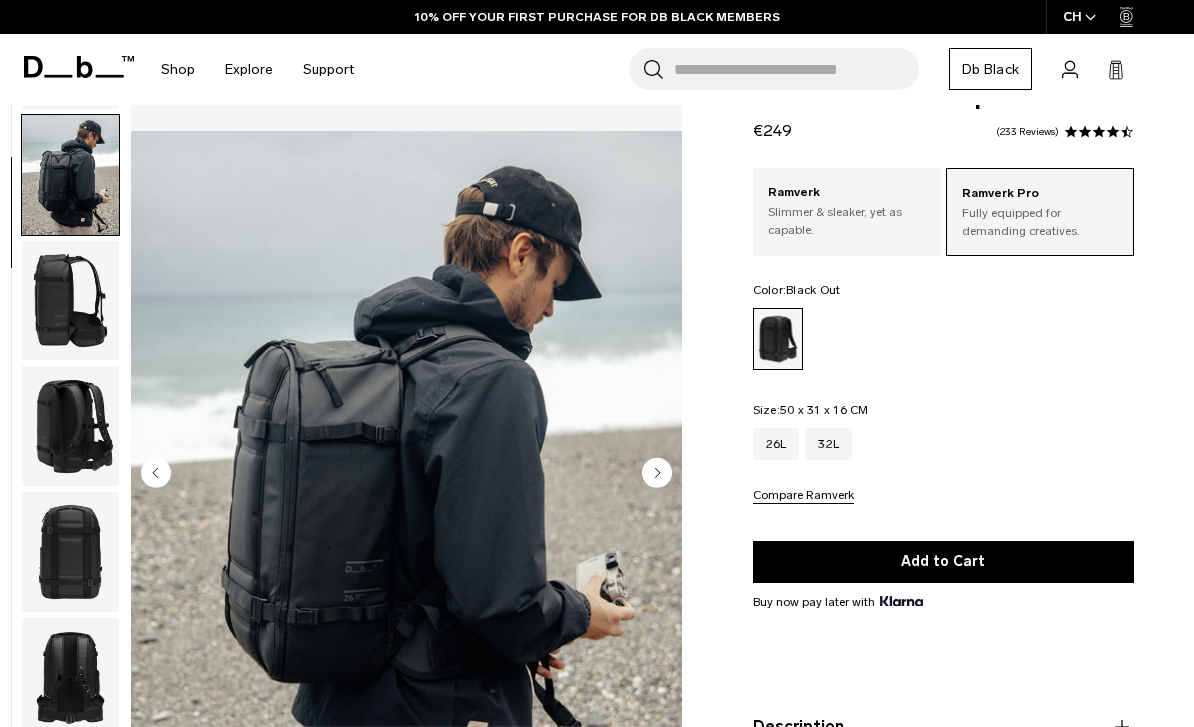 scroll, scrollTop: 127, scrollLeft: 0, axis: vertical 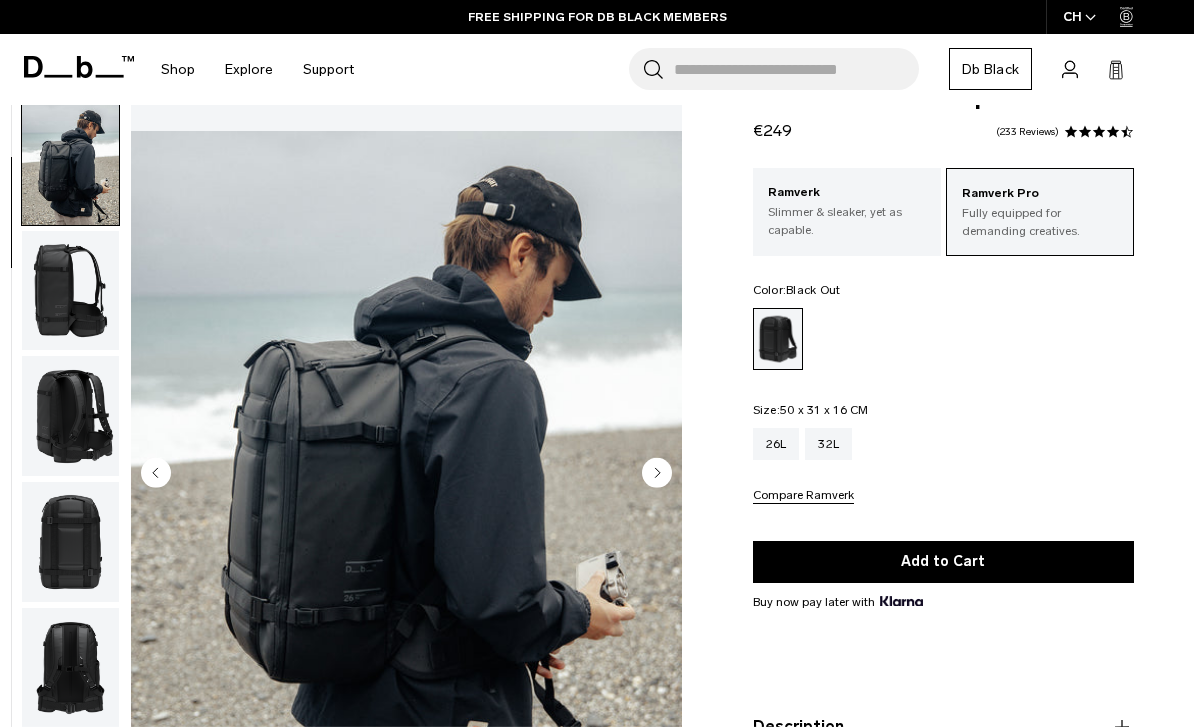 click at bounding box center (70, 291) 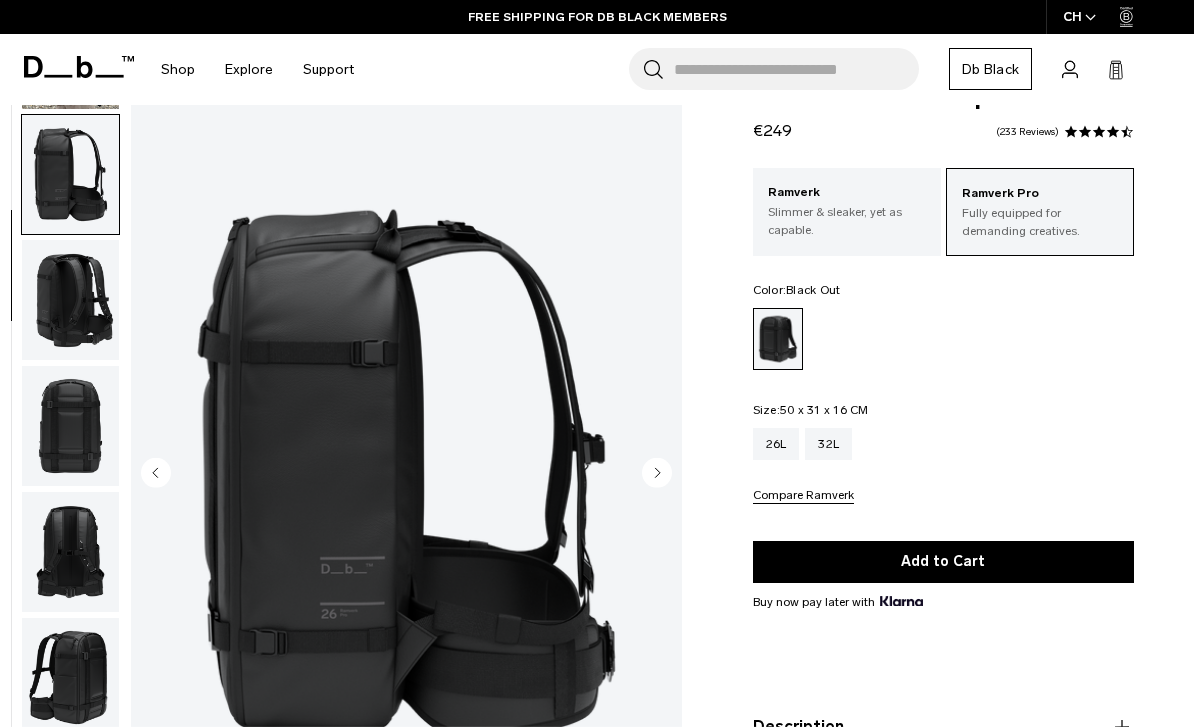 scroll, scrollTop: 255, scrollLeft: 0, axis: vertical 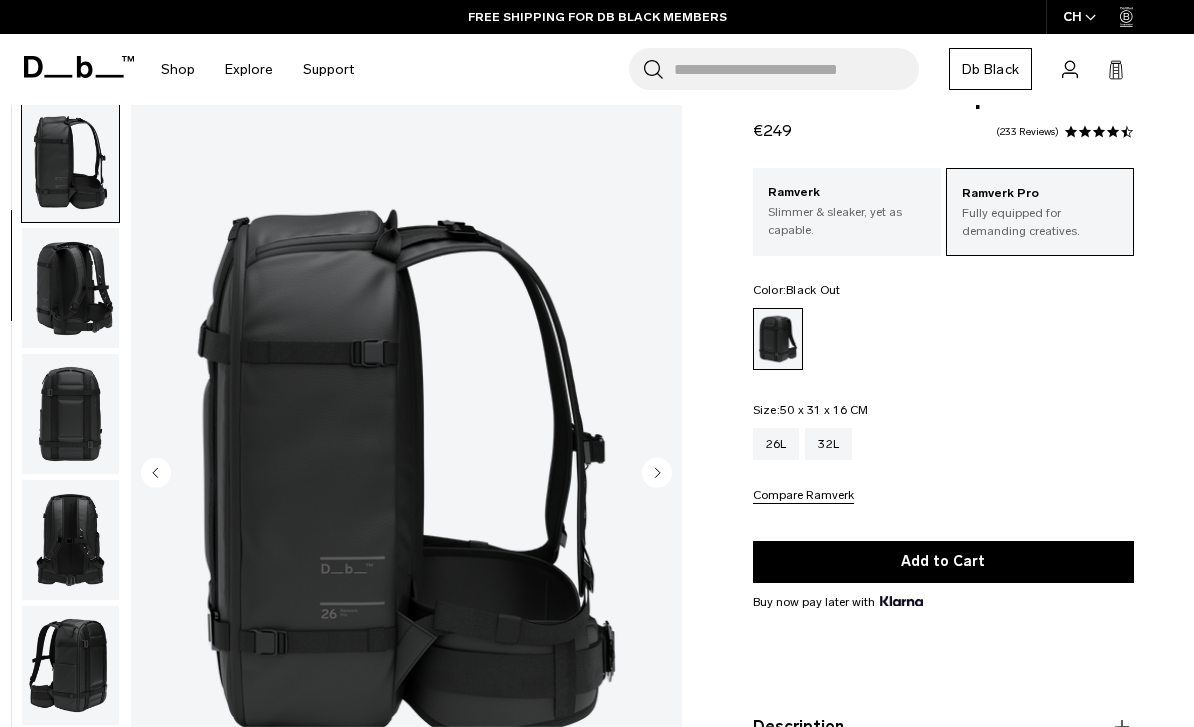 click at bounding box center (70, 288) 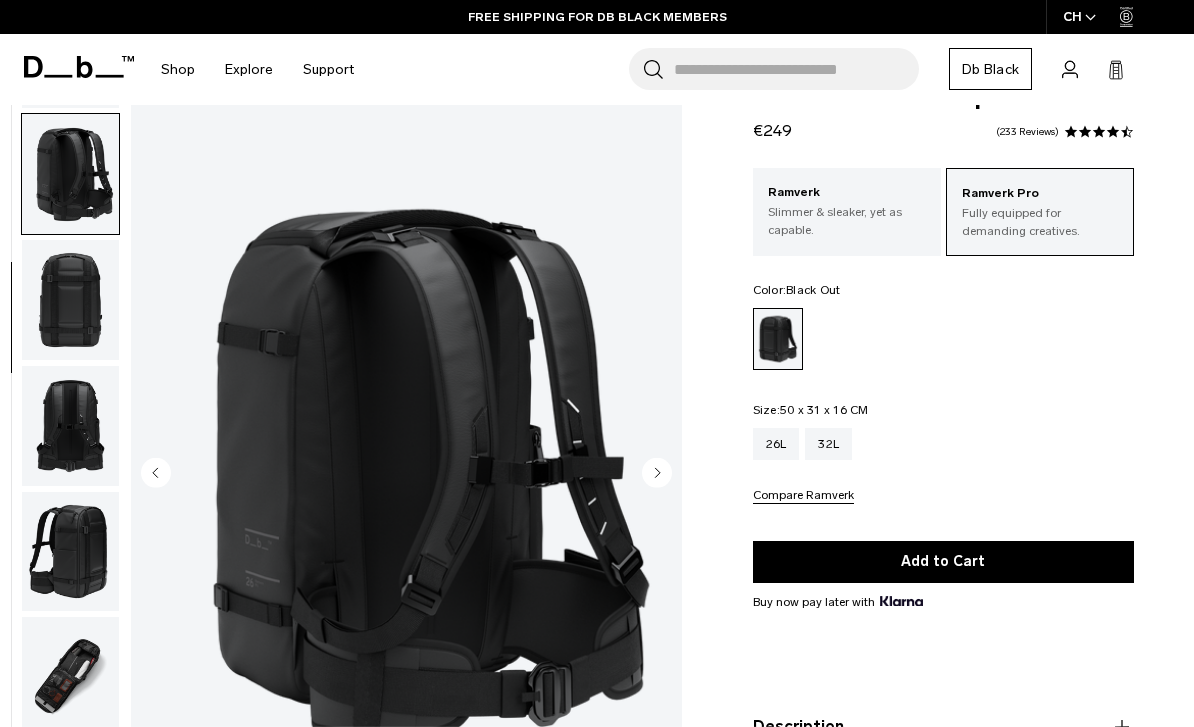 scroll, scrollTop: 382, scrollLeft: 0, axis: vertical 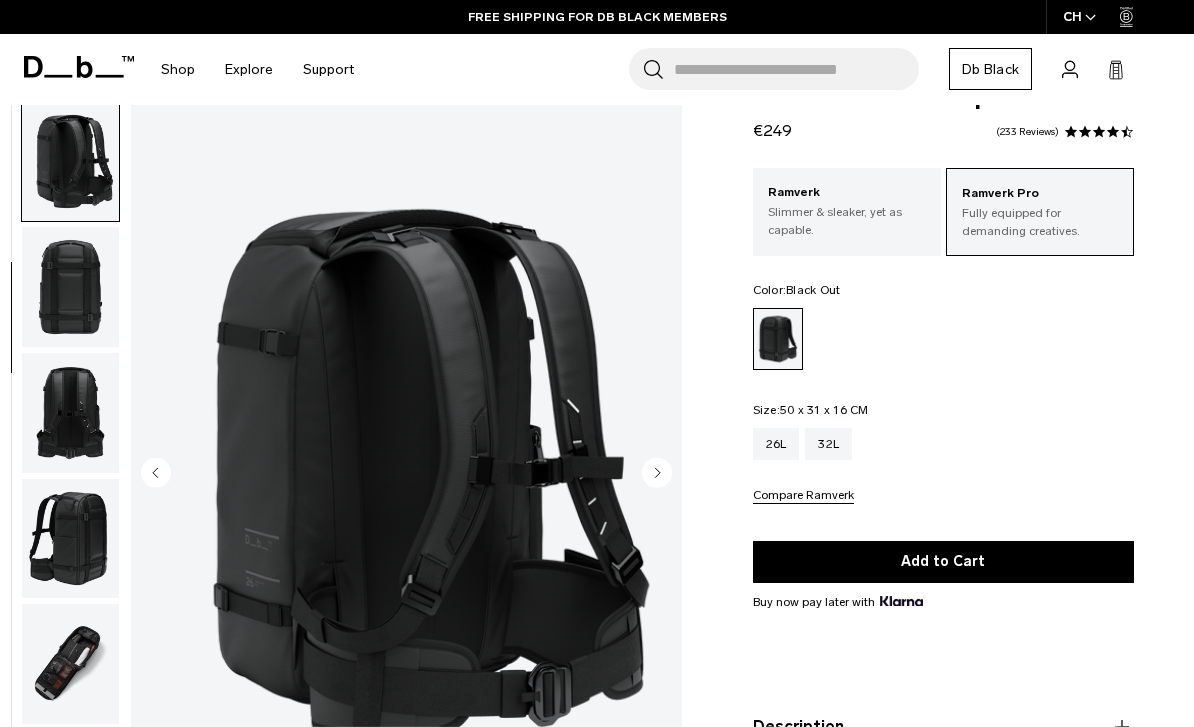 click at bounding box center [70, 287] 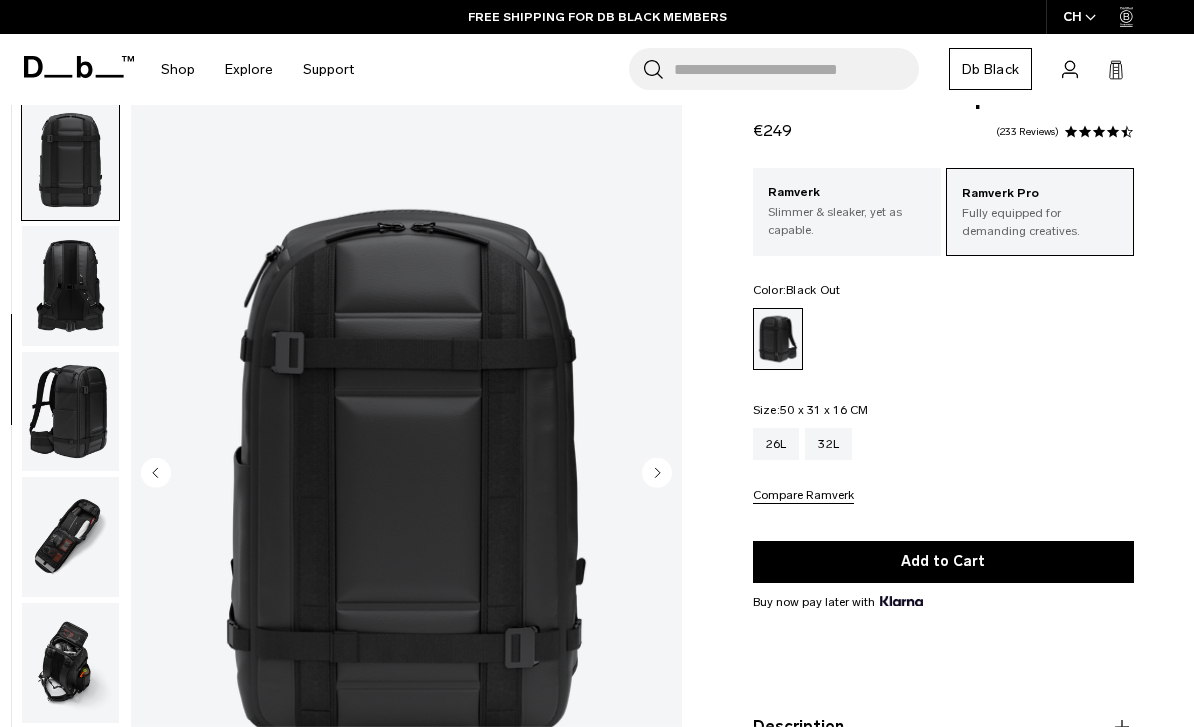 click at bounding box center [70, 286] 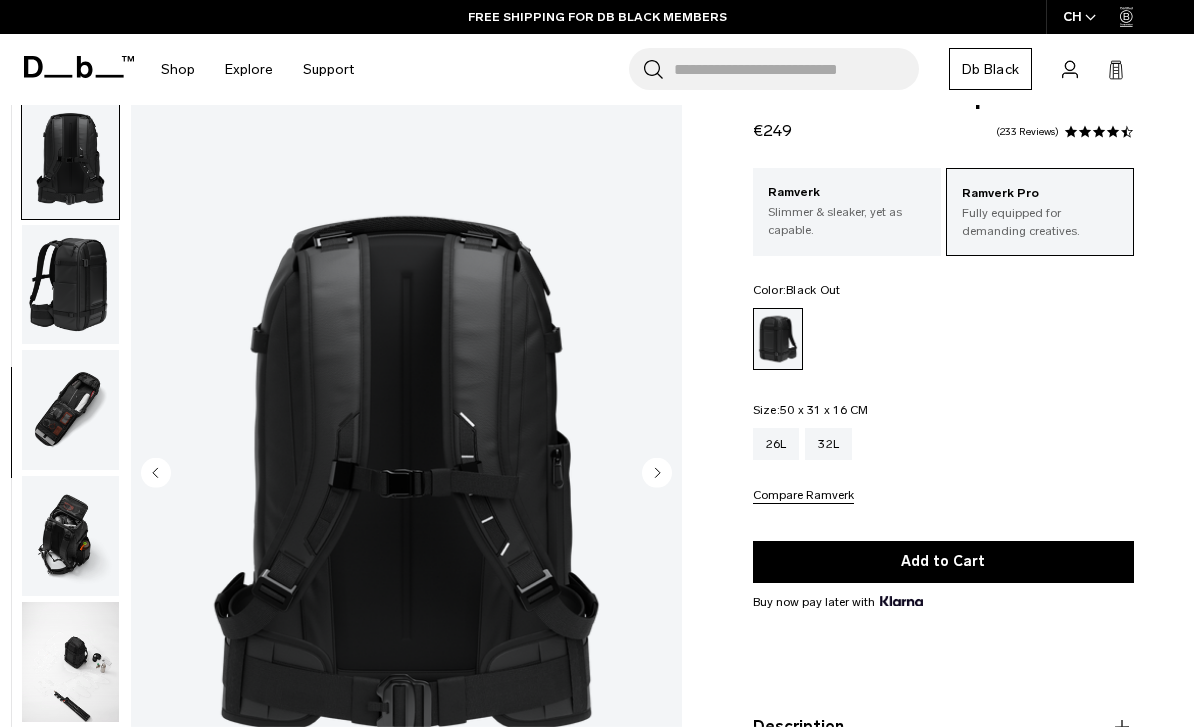 click at bounding box center (70, 285) 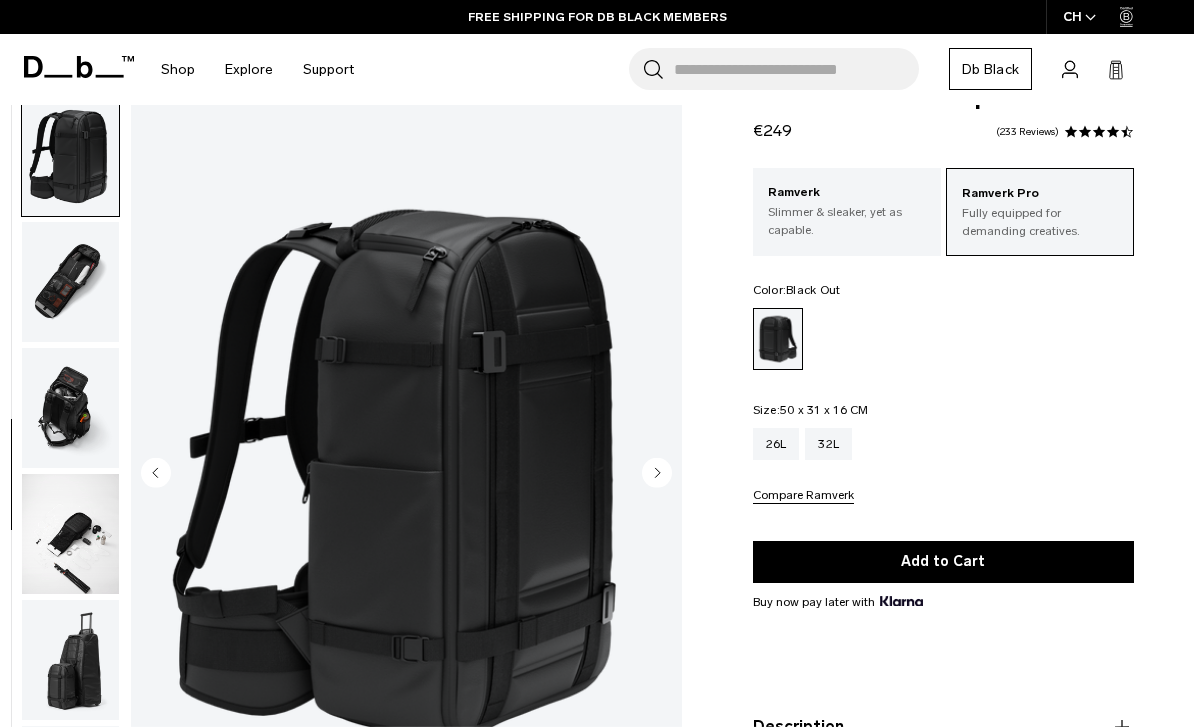 click at bounding box center (70, 282) 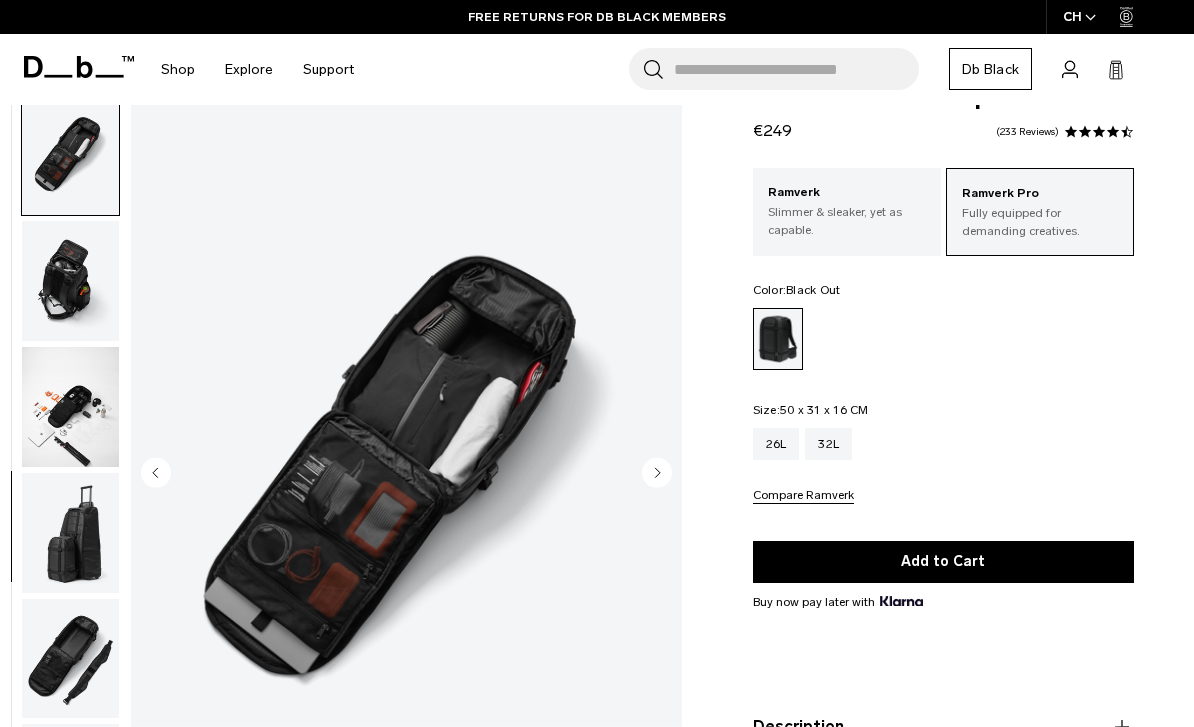 click at bounding box center [70, 281] 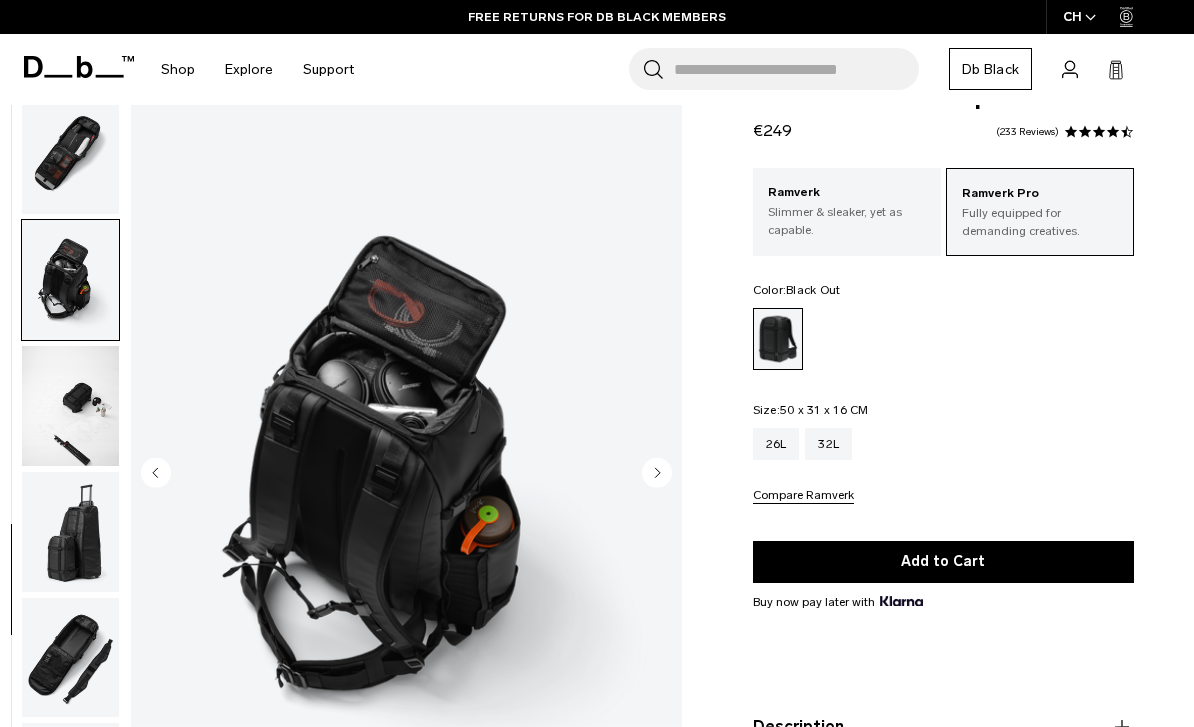 scroll, scrollTop: 911, scrollLeft: 0, axis: vertical 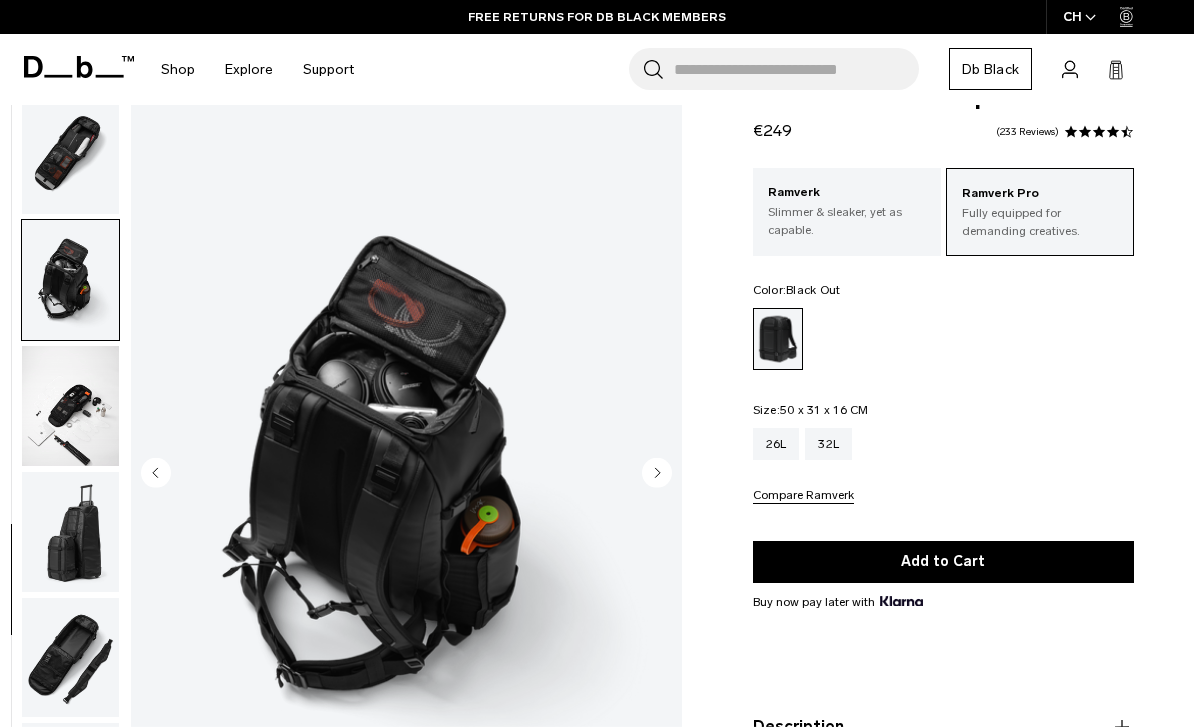 click at bounding box center (70, 406) 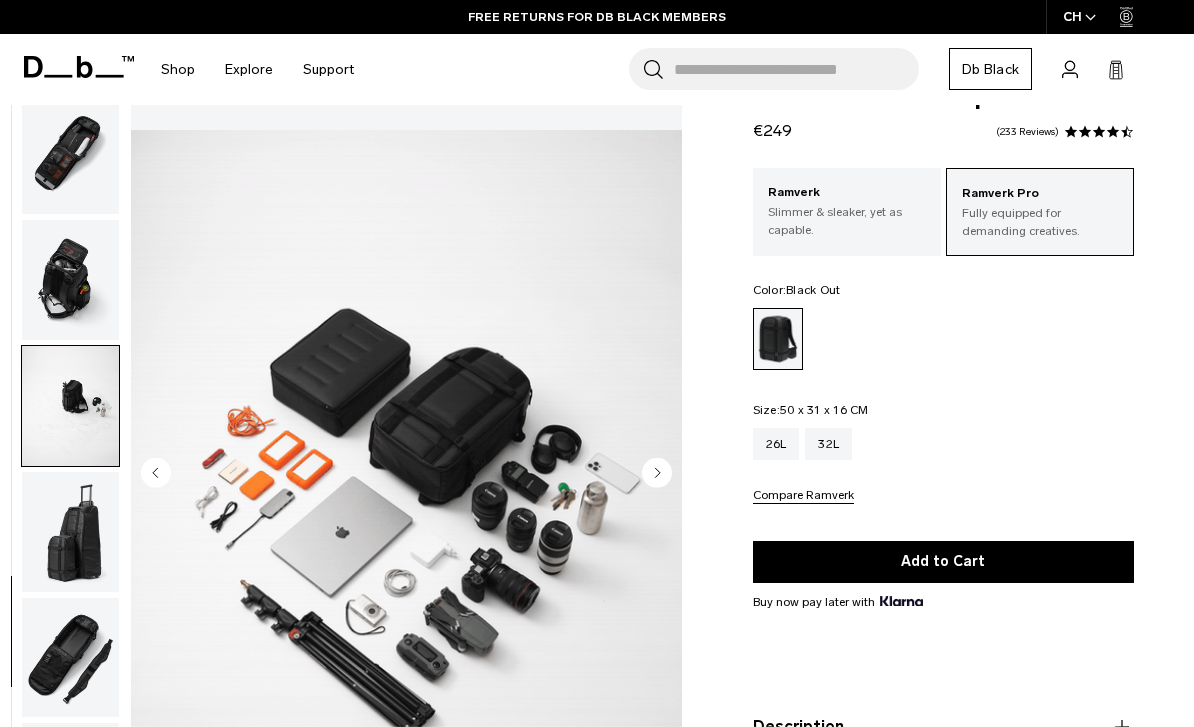 scroll, scrollTop: 0, scrollLeft: 0, axis: both 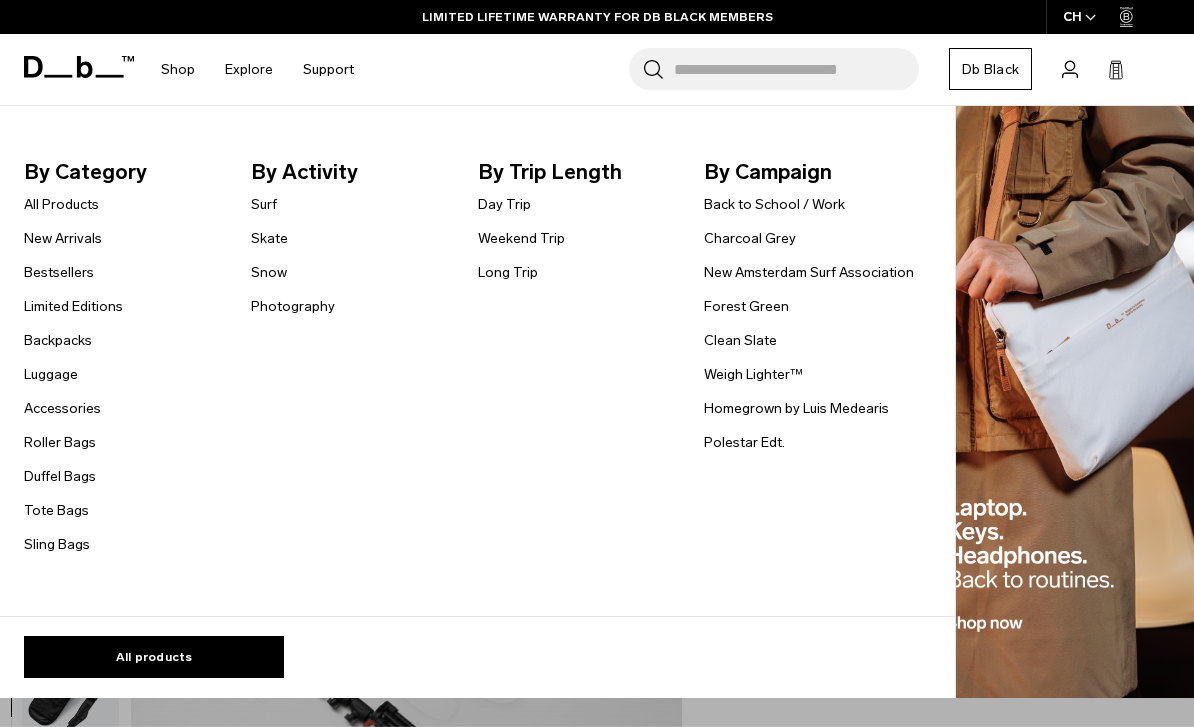 click on "Day Trip" at bounding box center [504, 204] 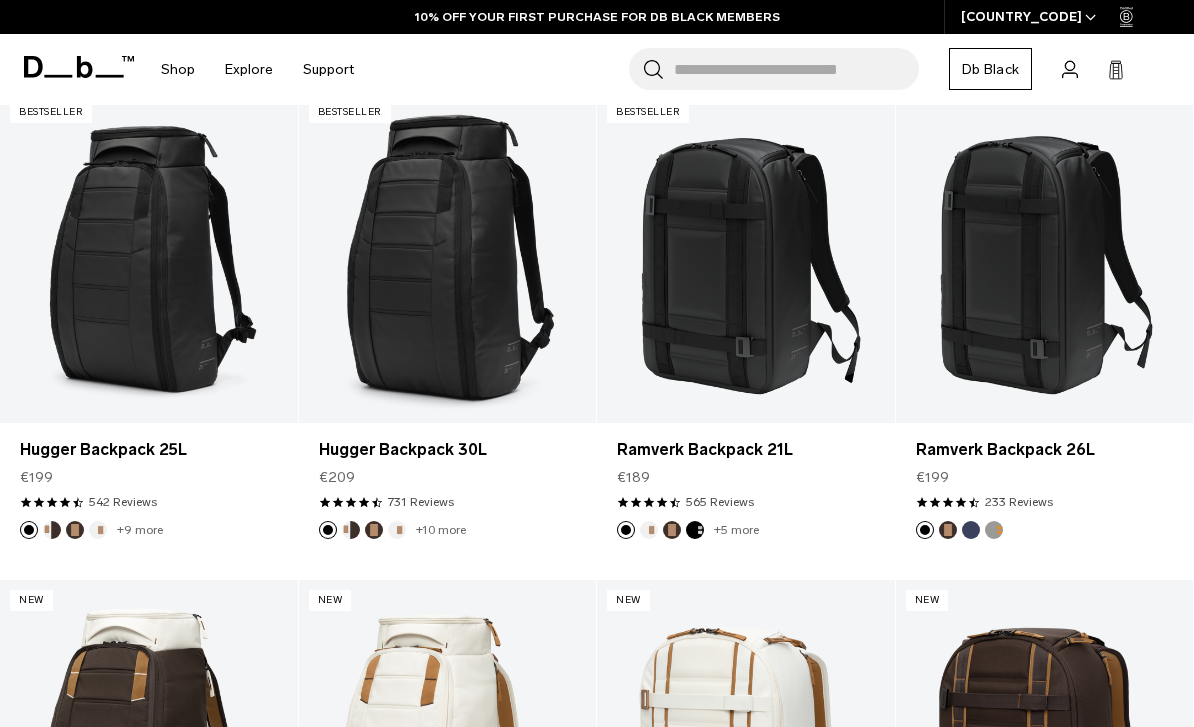 scroll, scrollTop: 453, scrollLeft: 0, axis: vertical 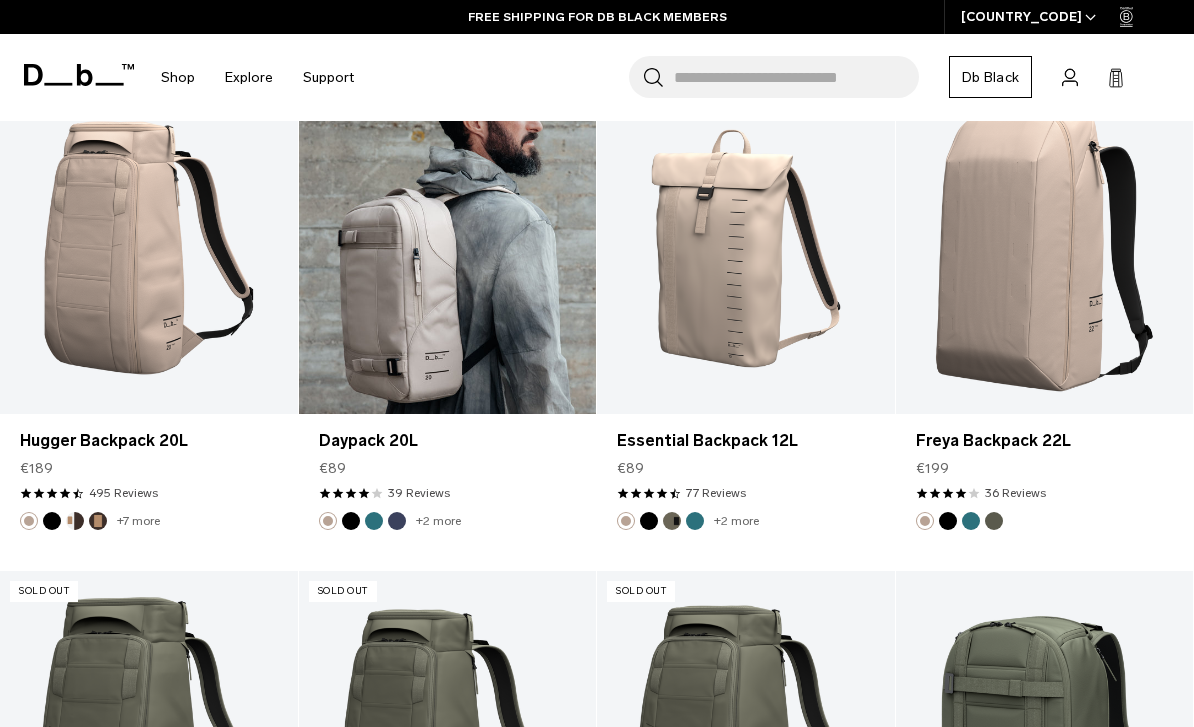 click at bounding box center [448, 248] 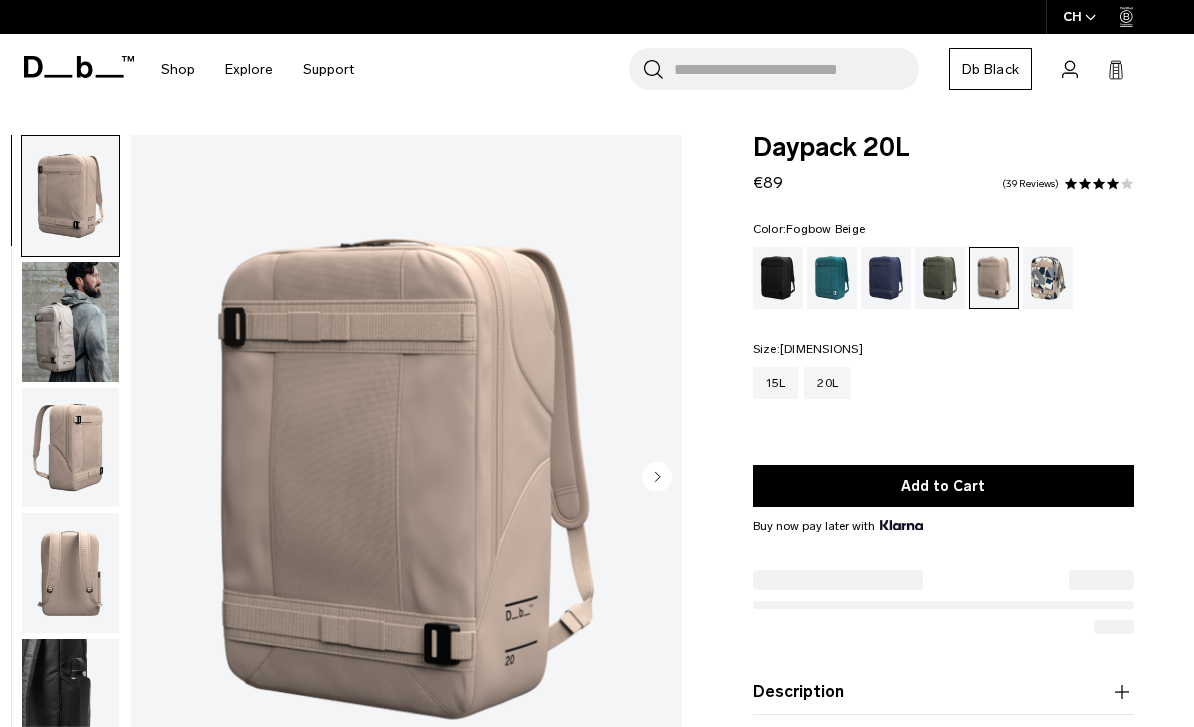 scroll, scrollTop: 0, scrollLeft: 0, axis: both 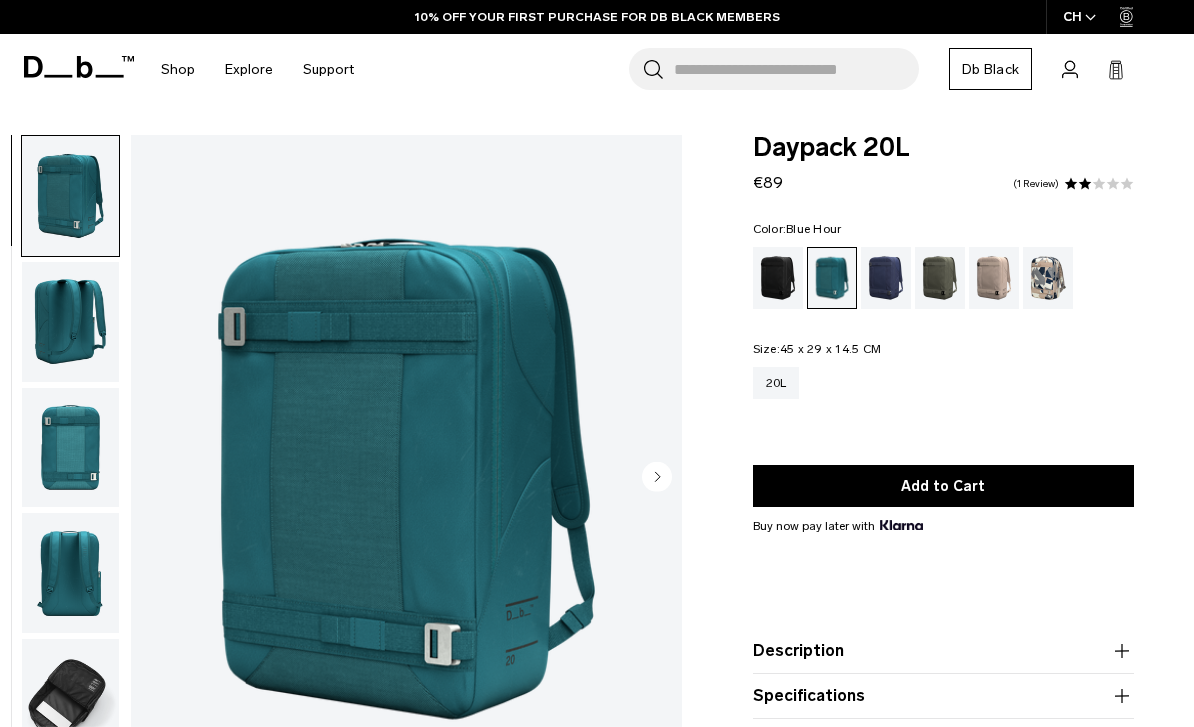 click at bounding box center (886, 278) 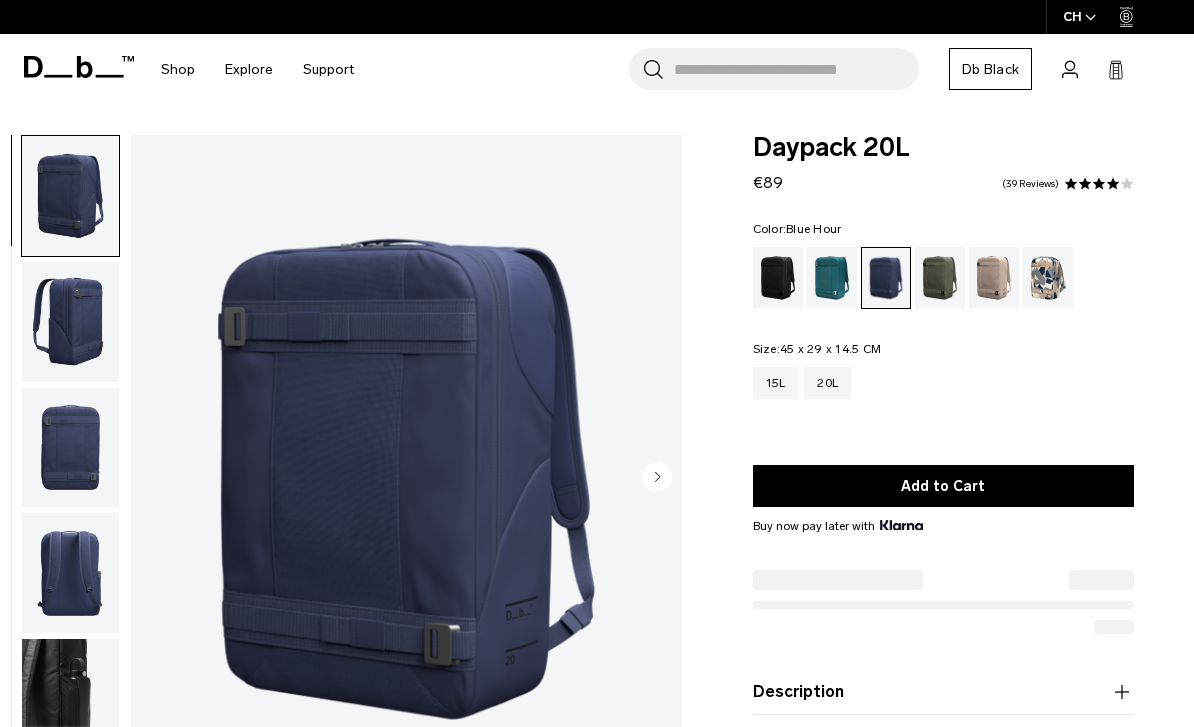 scroll, scrollTop: 0, scrollLeft: 0, axis: both 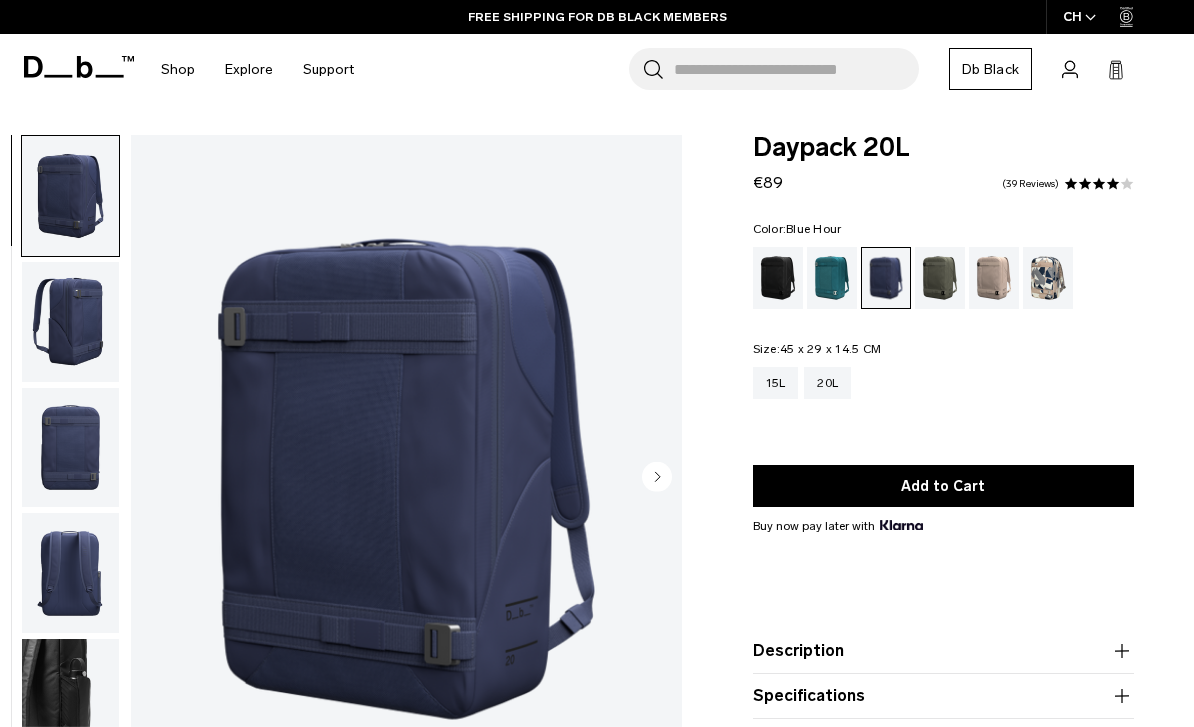 click at bounding box center (70, 322) 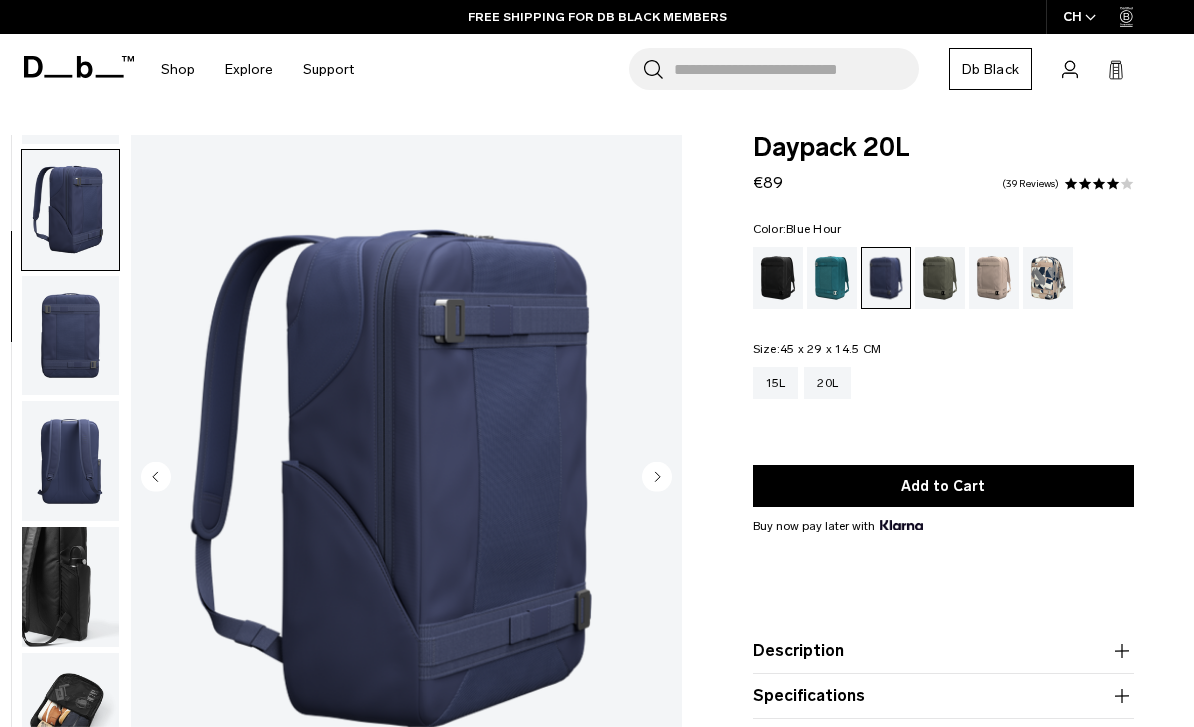 scroll, scrollTop: 127, scrollLeft: 0, axis: vertical 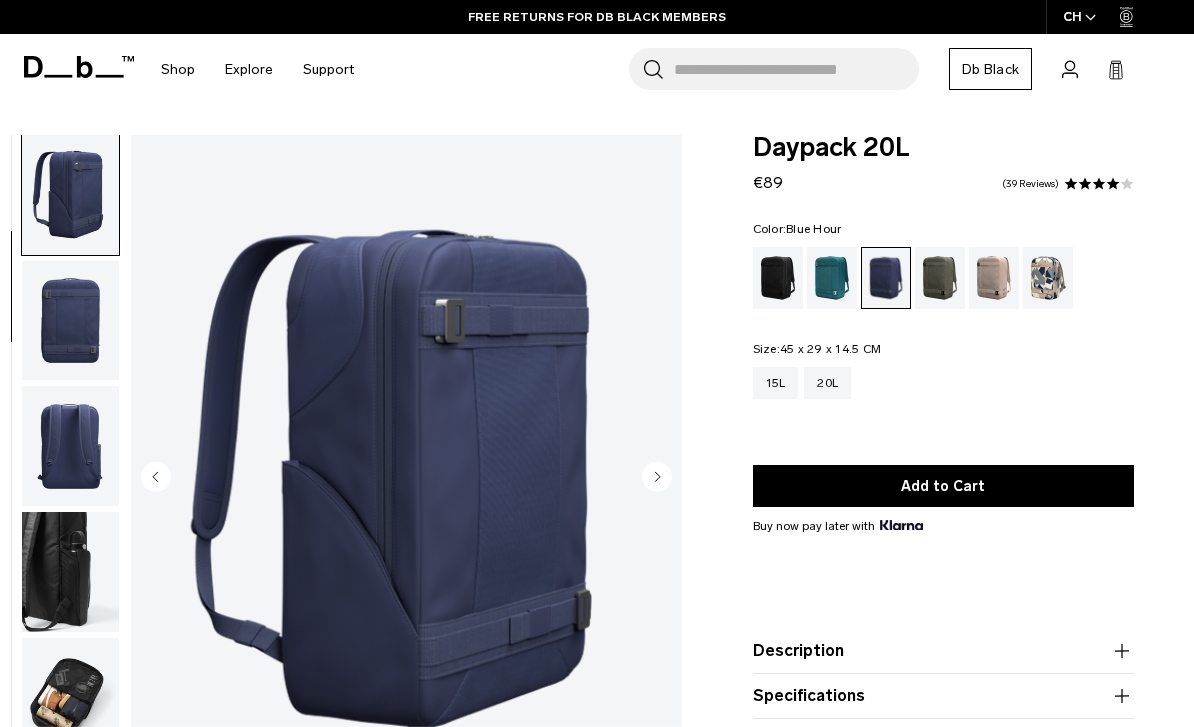 click at bounding box center [70, 321] 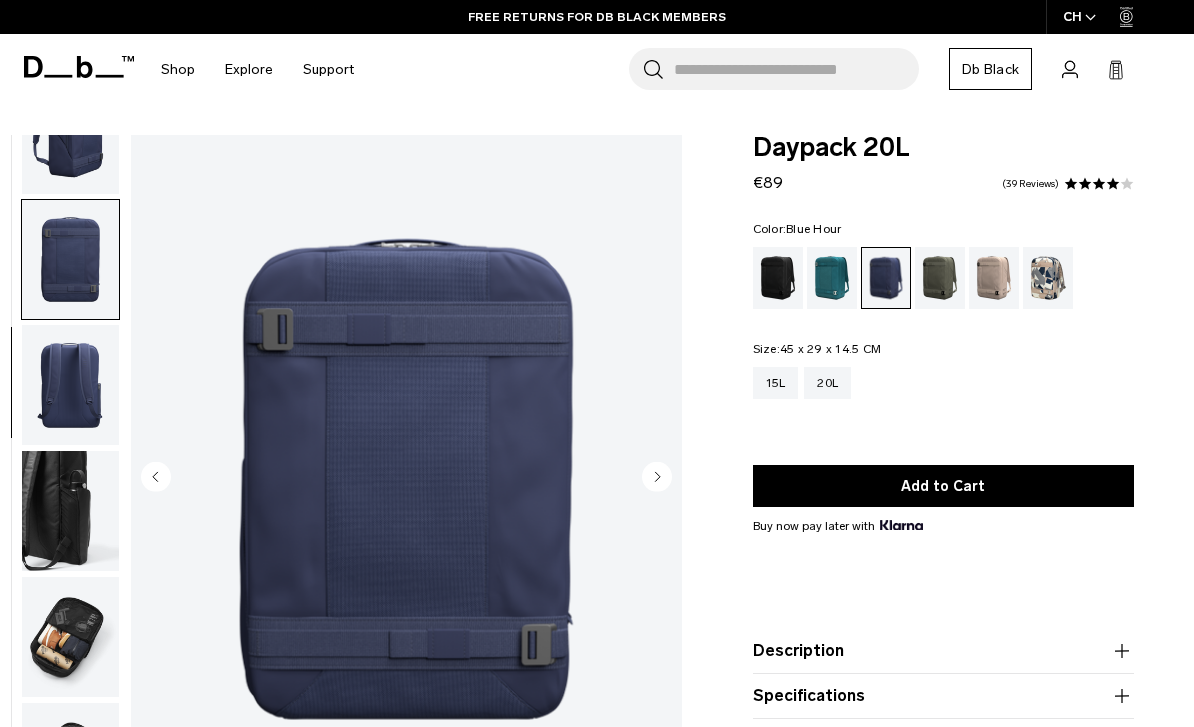 scroll, scrollTop: 195, scrollLeft: 0, axis: vertical 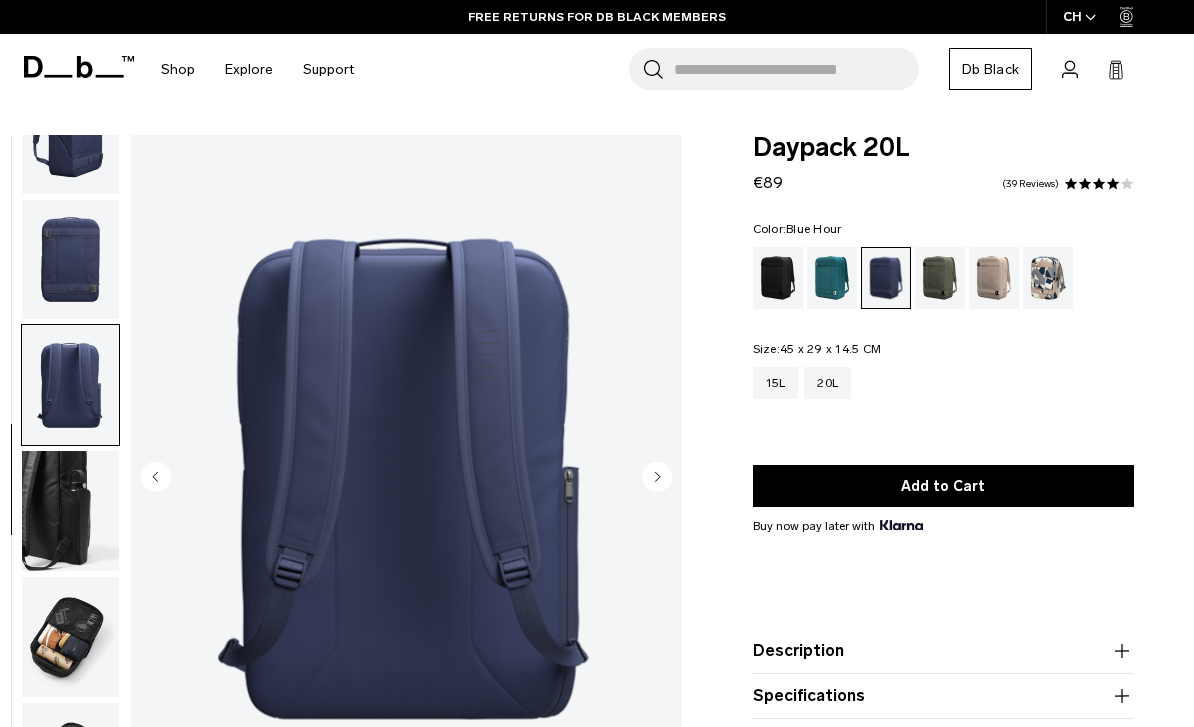 click at bounding box center [70, 511] 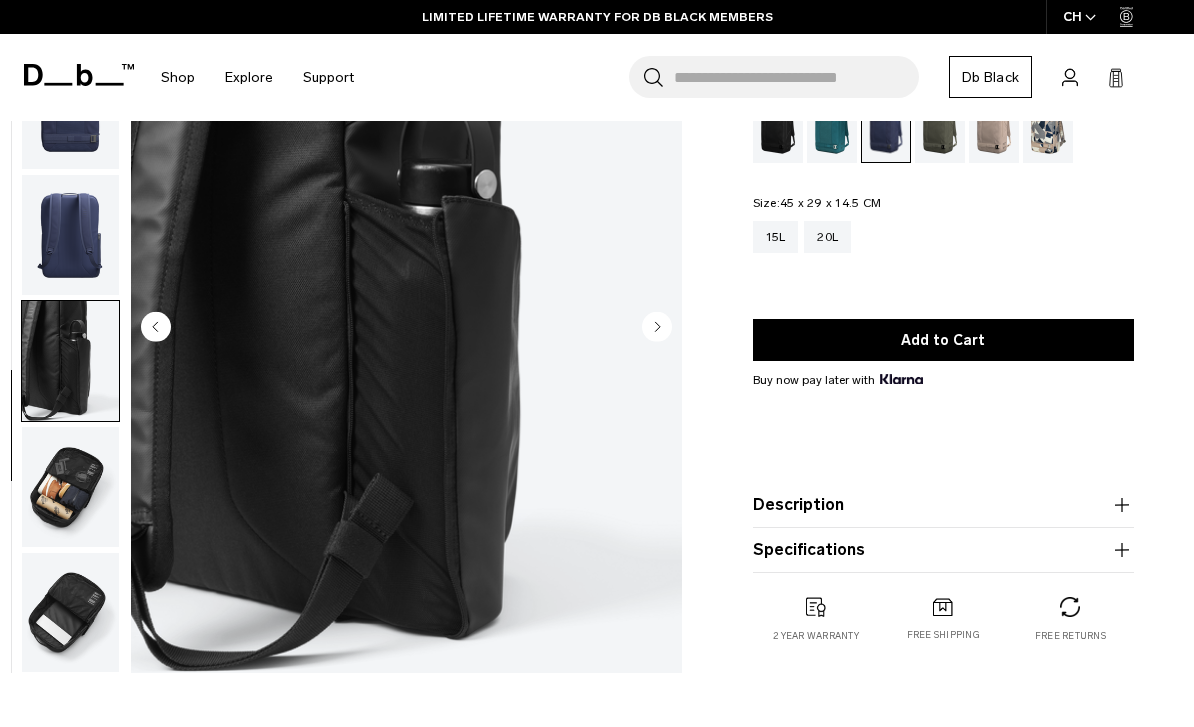 scroll, scrollTop: 153, scrollLeft: 0, axis: vertical 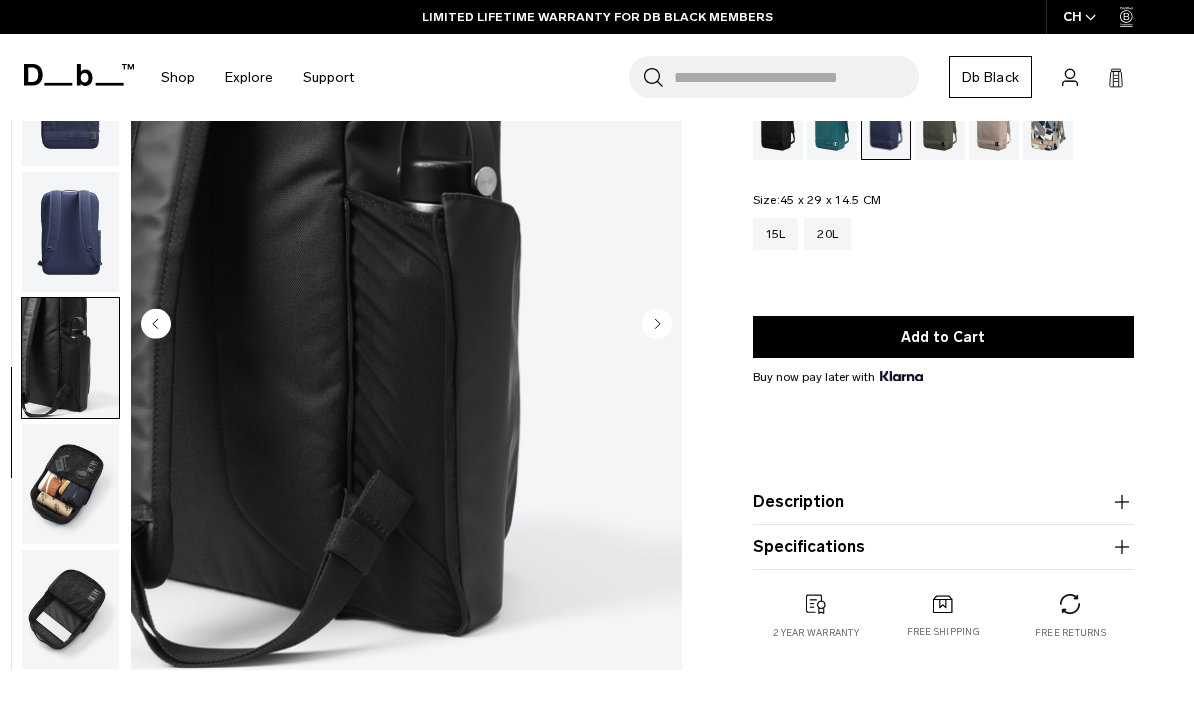 click 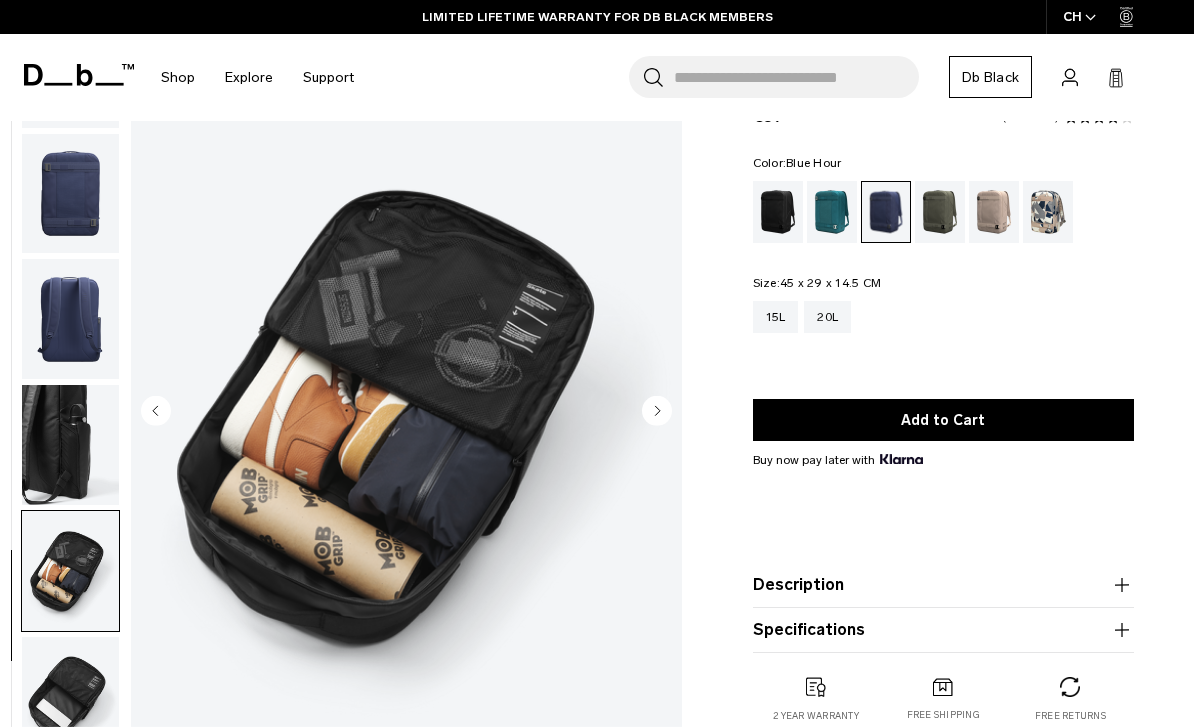 scroll, scrollTop: 65, scrollLeft: 0, axis: vertical 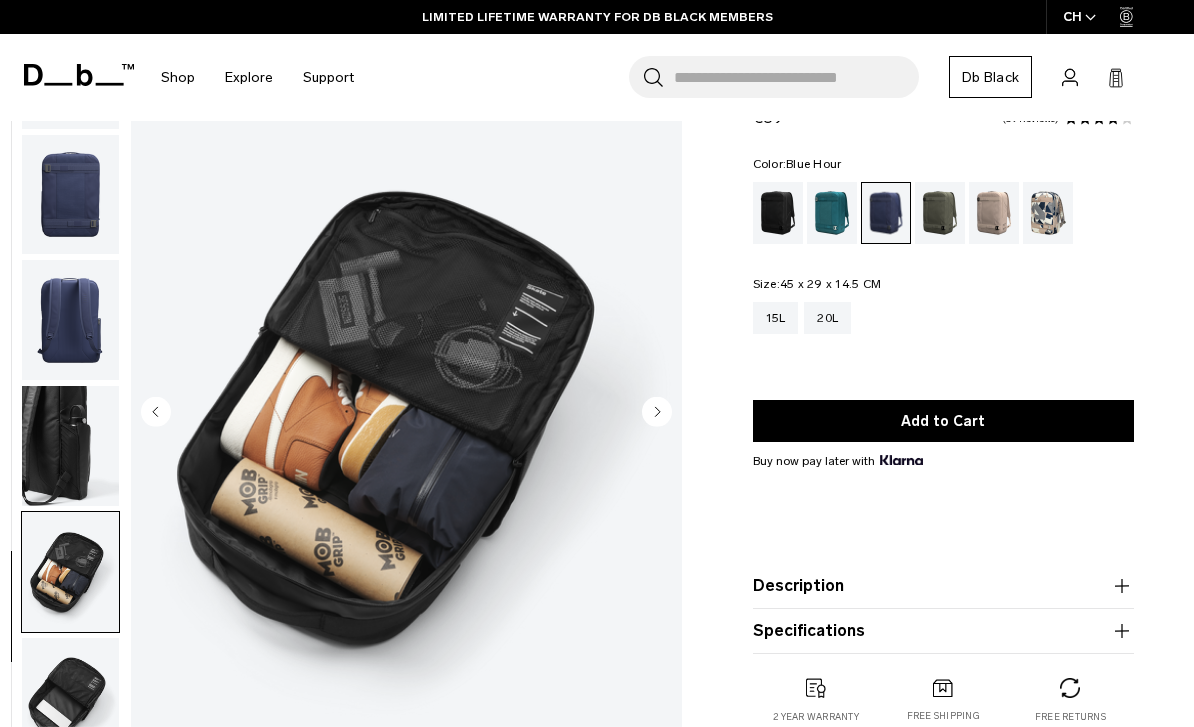 click 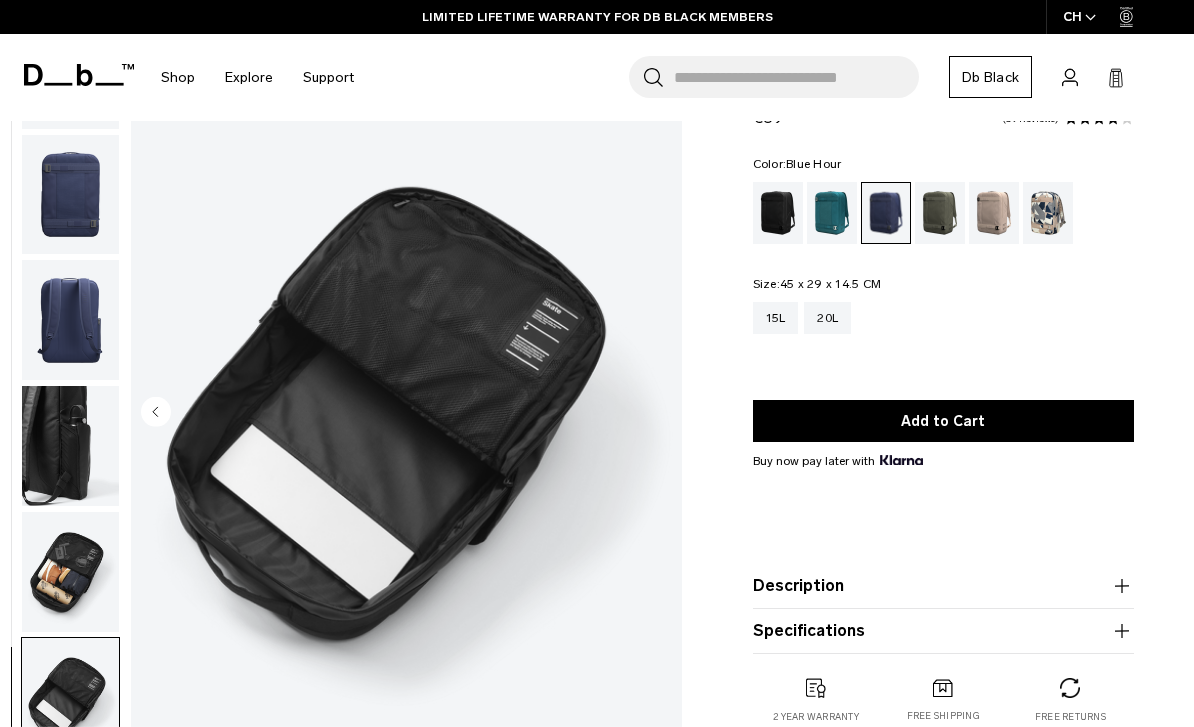 click at bounding box center [406, 414] 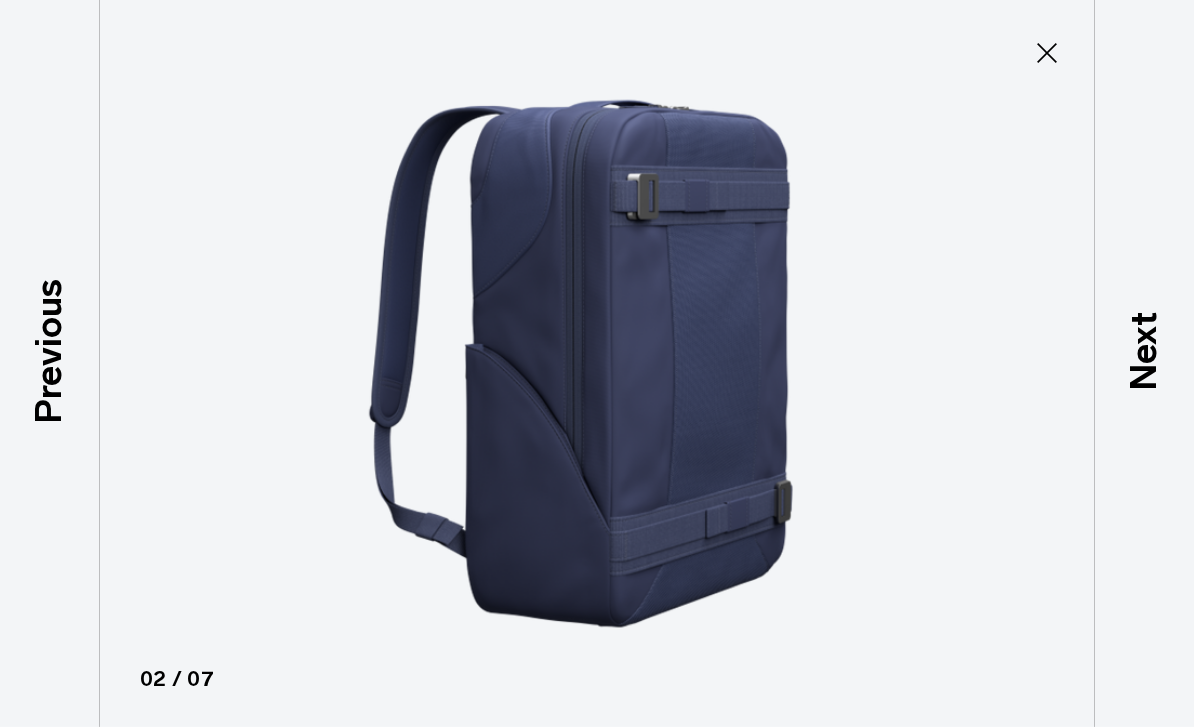 click 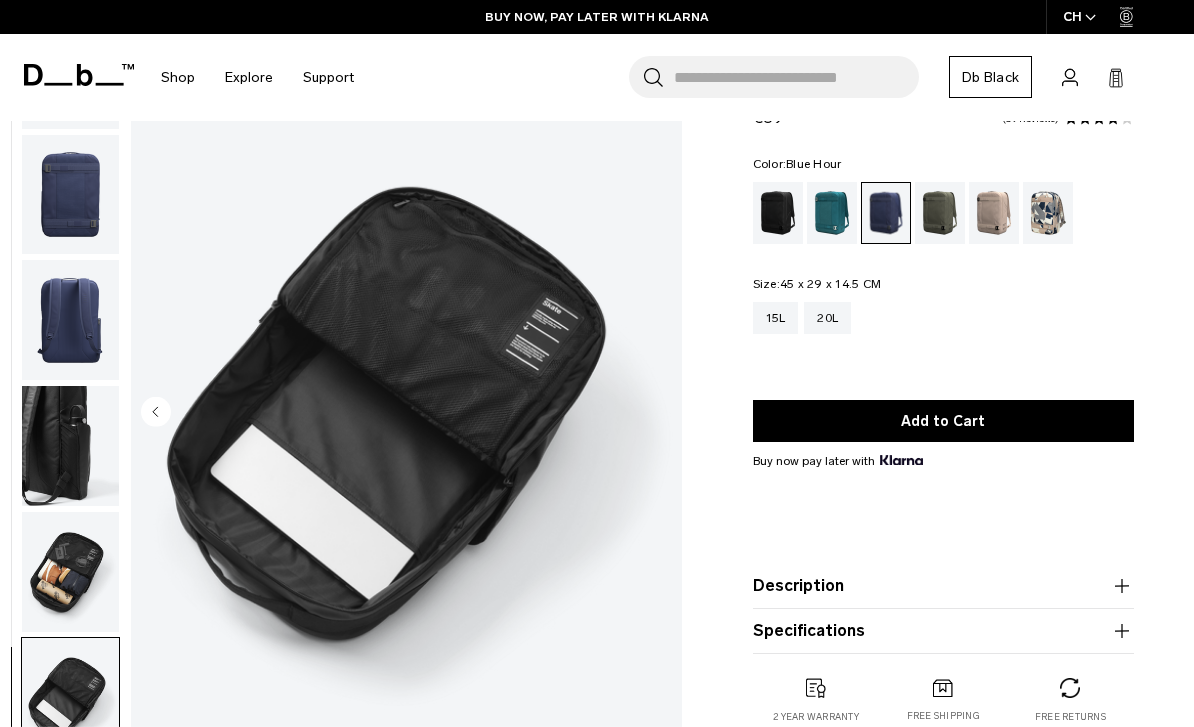 scroll, scrollTop: 0, scrollLeft: 0, axis: both 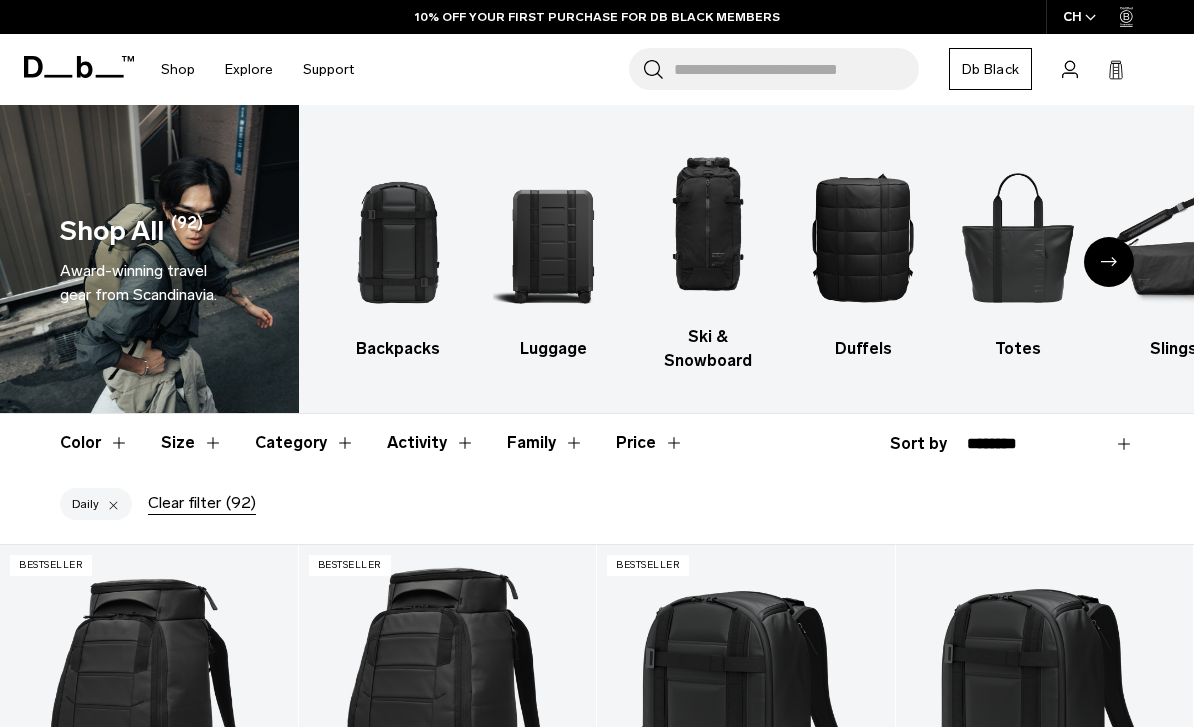 click at bounding box center [399, 237] 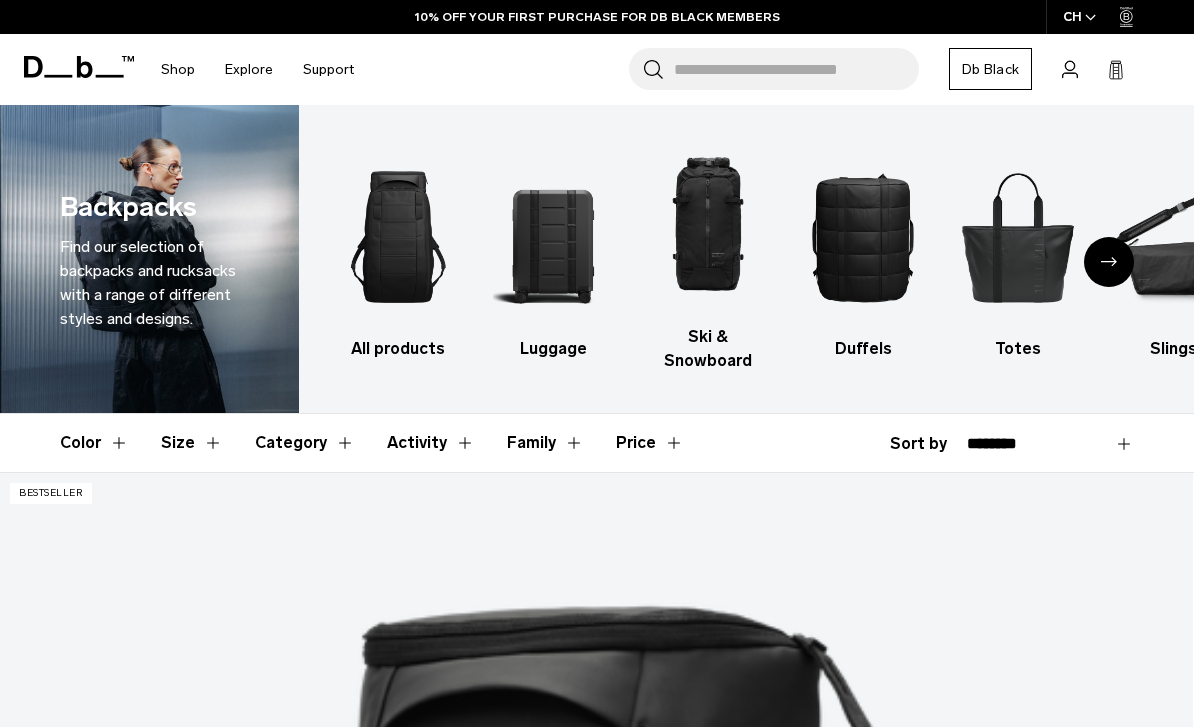 scroll, scrollTop: 460, scrollLeft: 0, axis: vertical 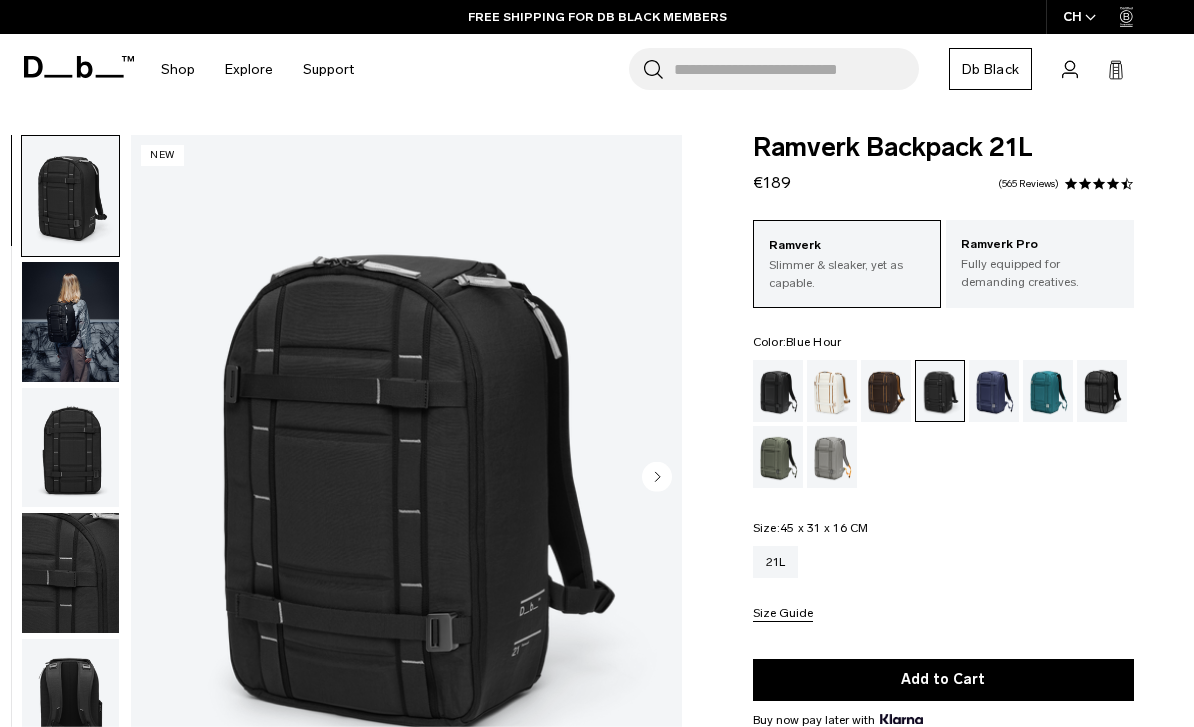 click at bounding box center [994, 391] 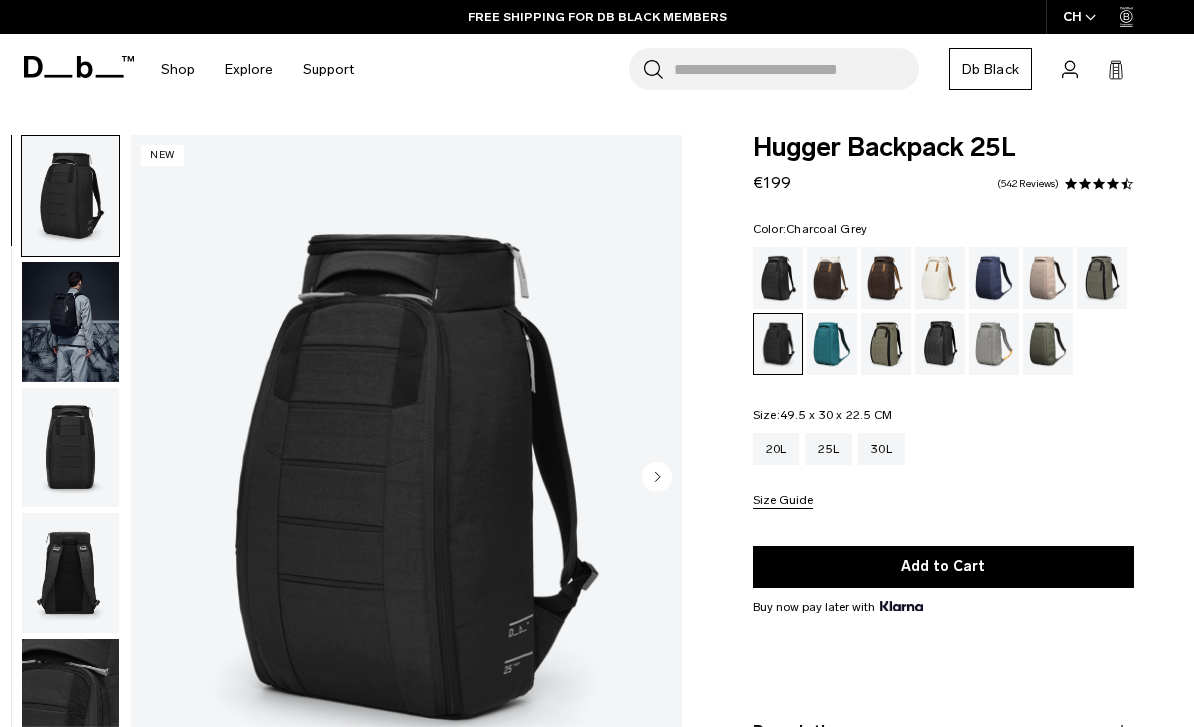 scroll, scrollTop: 0, scrollLeft: 0, axis: both 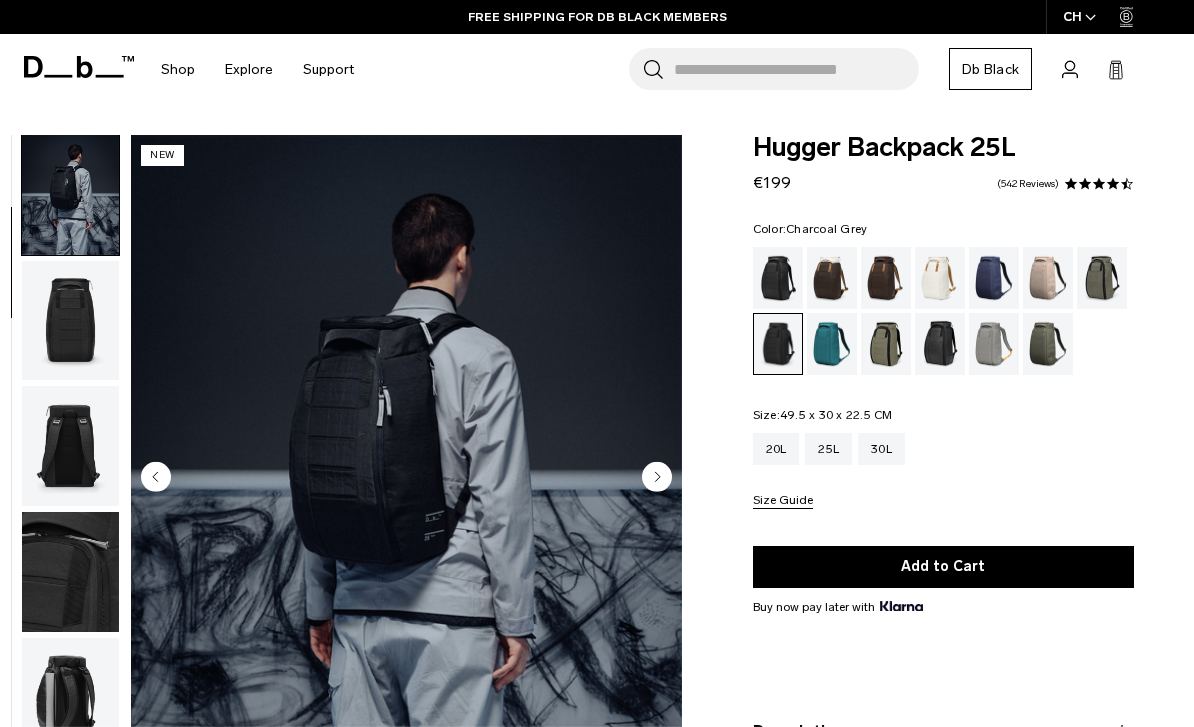 click at bounding box center (406, 479) 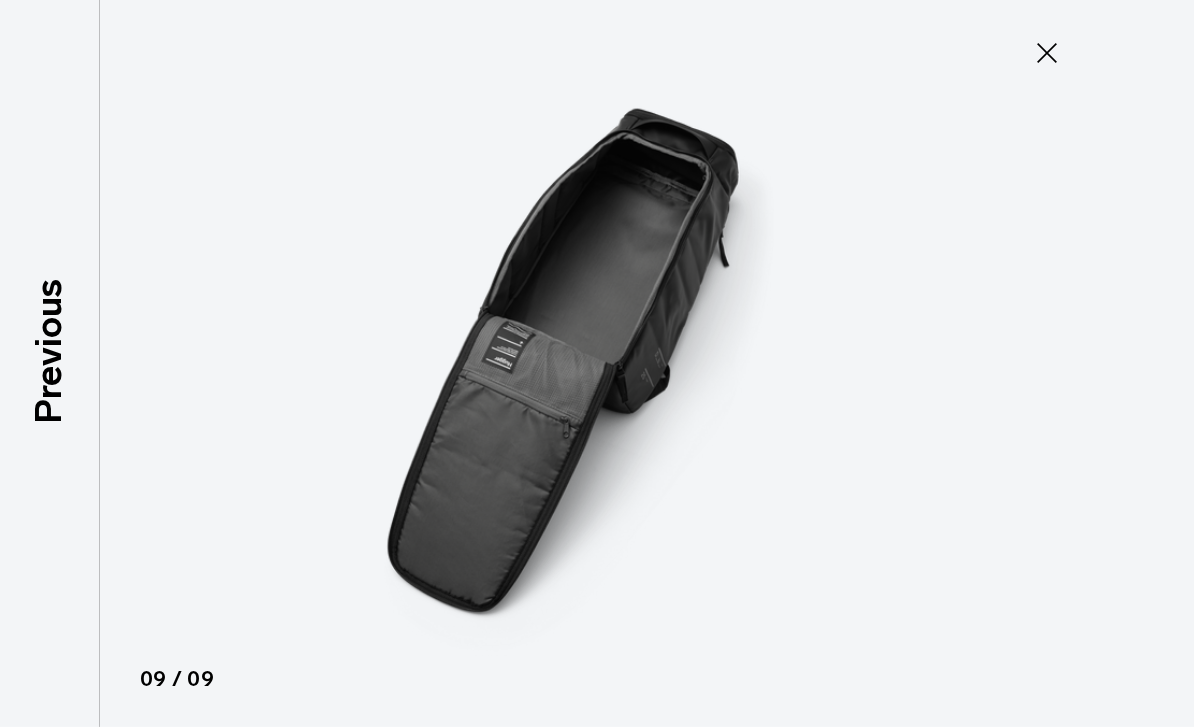 click 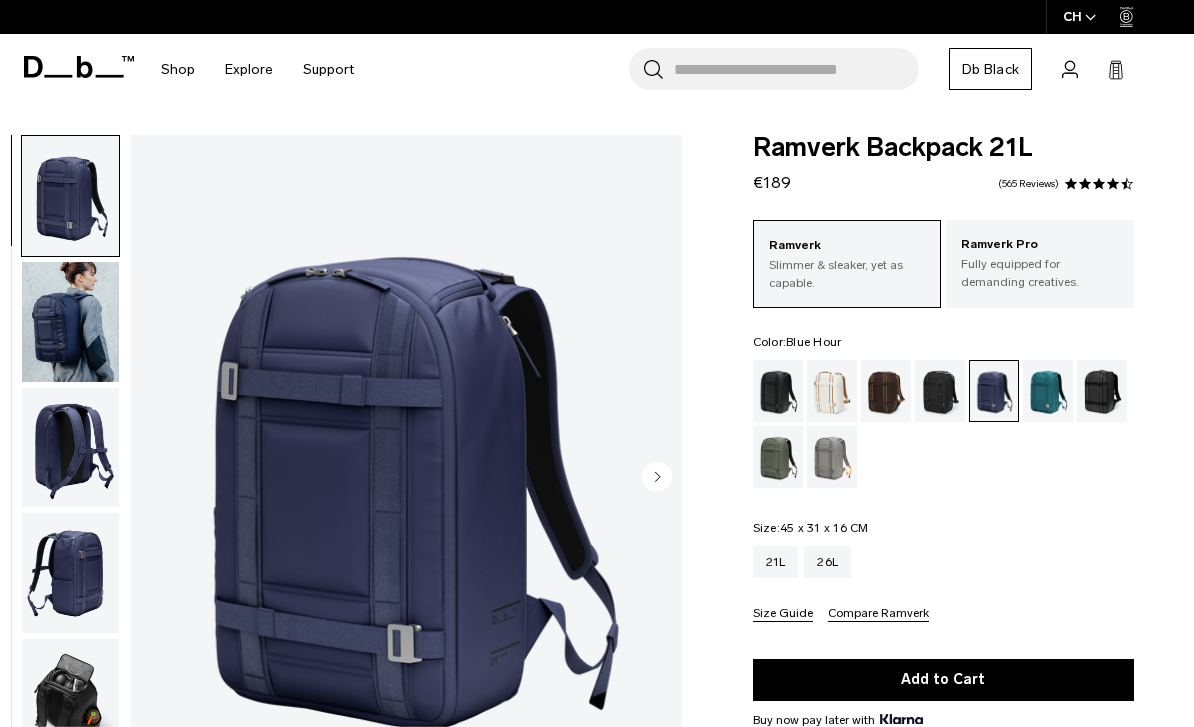 scroll, scrollTop: 0, scrollLeft: 0, axis: both 